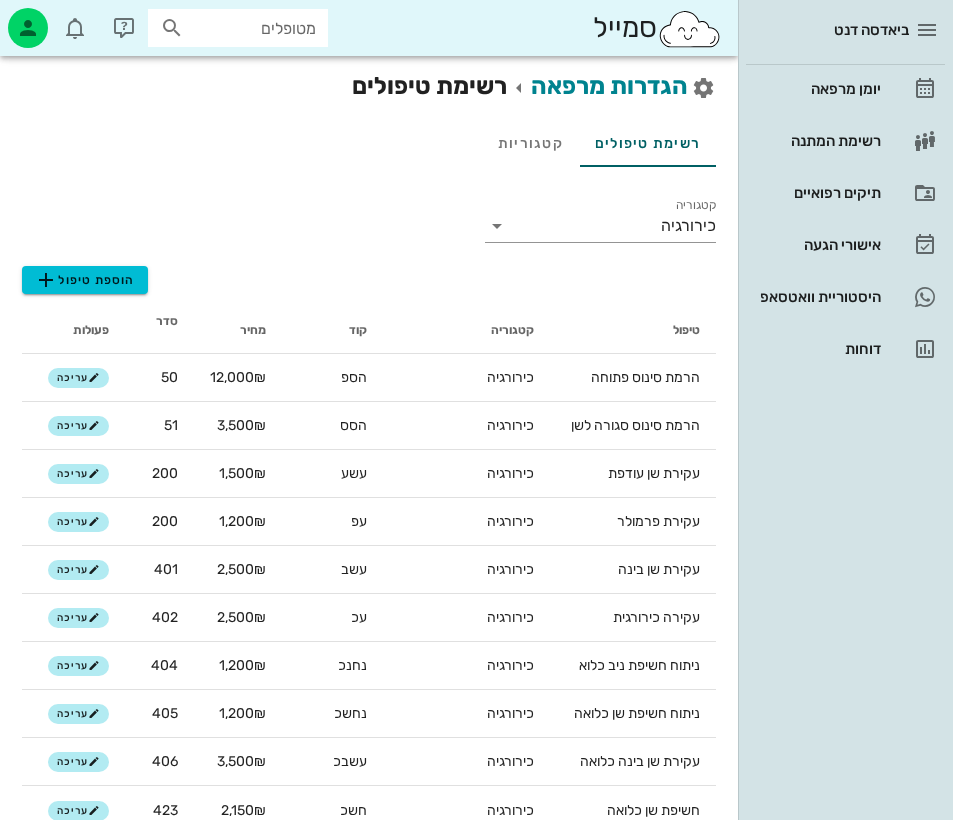 scroll, scrollTop: 0, scrollLeft: 0, axis: both 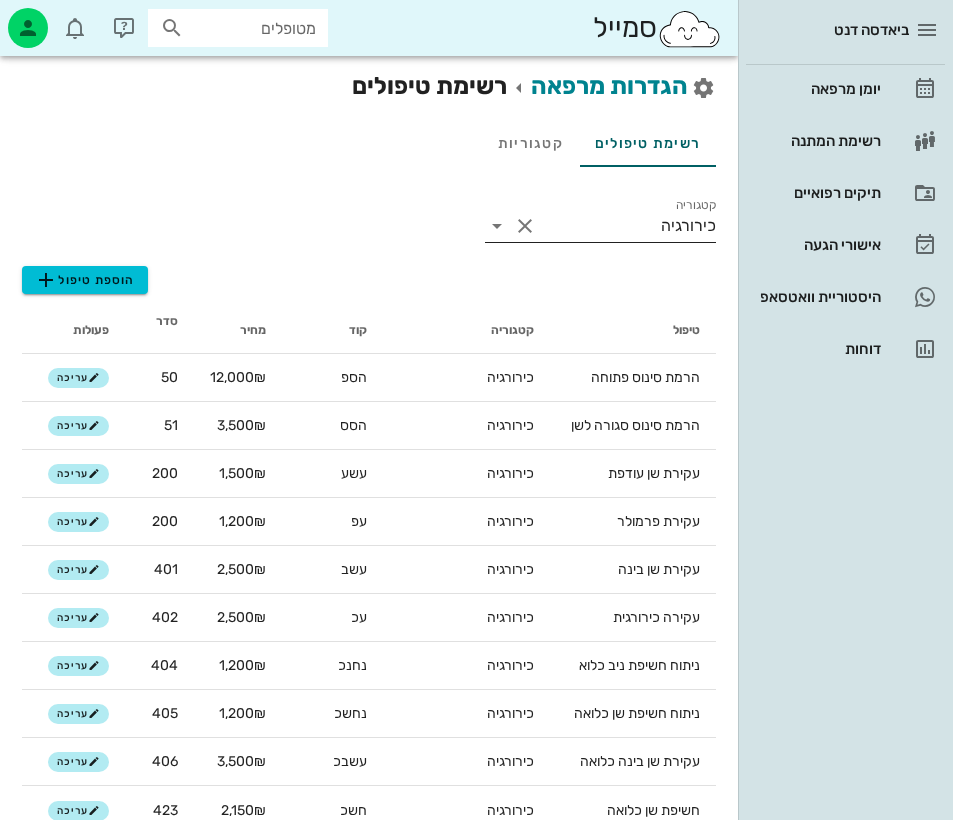 click on "קטגוריה כירורגיה" at bounding box center [600, 220] 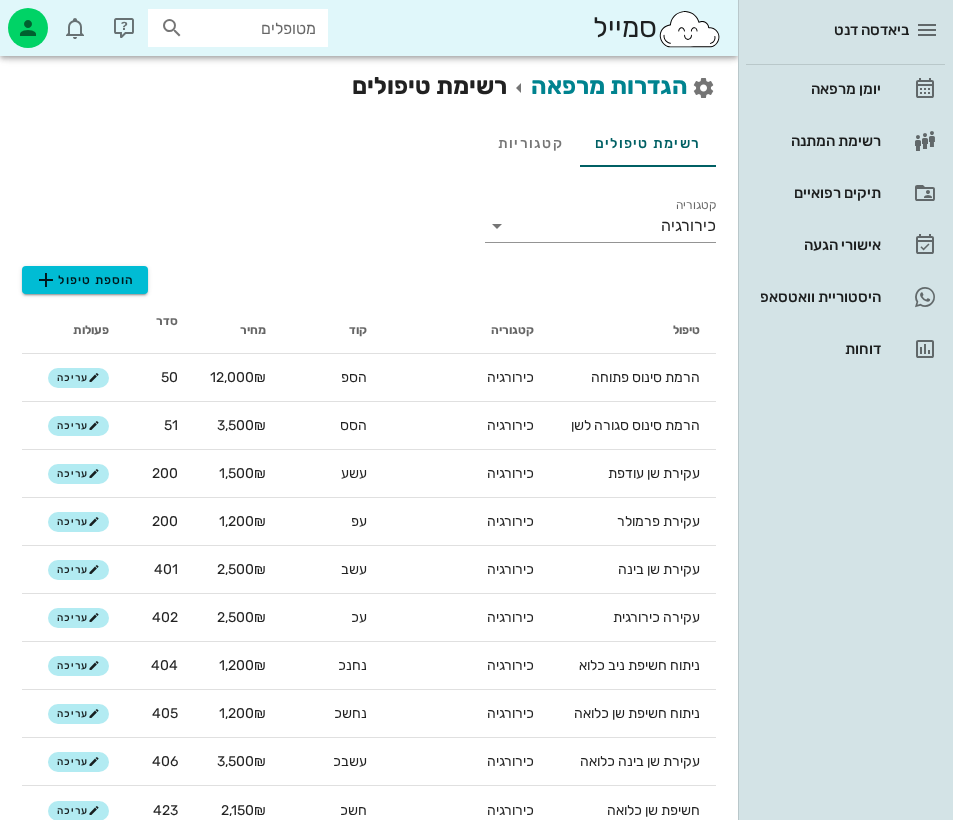 click on "קטגוריה כירורגיה" at bounding box center [600, 218] 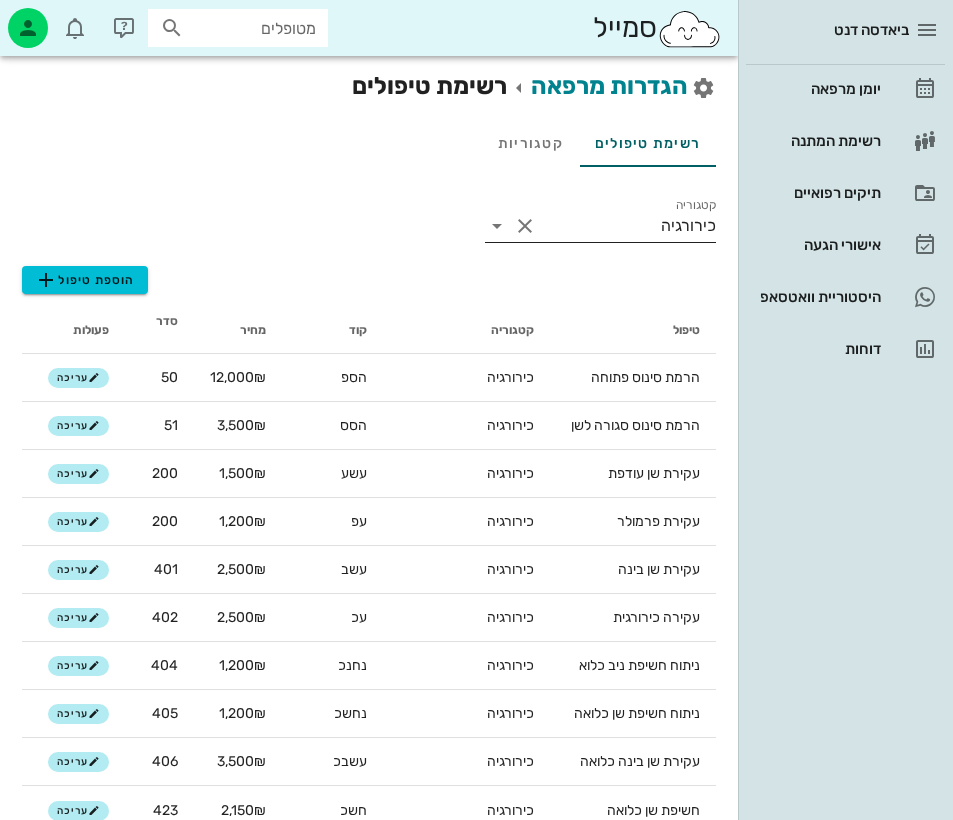 click on "כירורגיה" at bounding box center (628, 226) 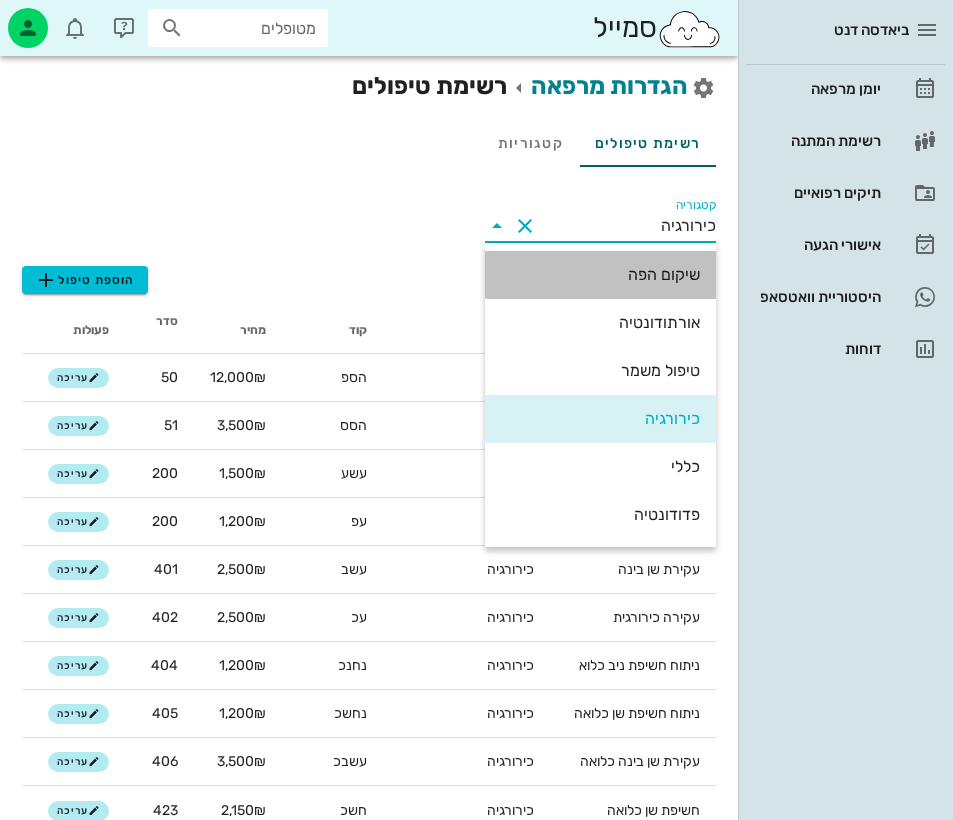 click on "שיקום הפה" at bounding box center (600, 274) 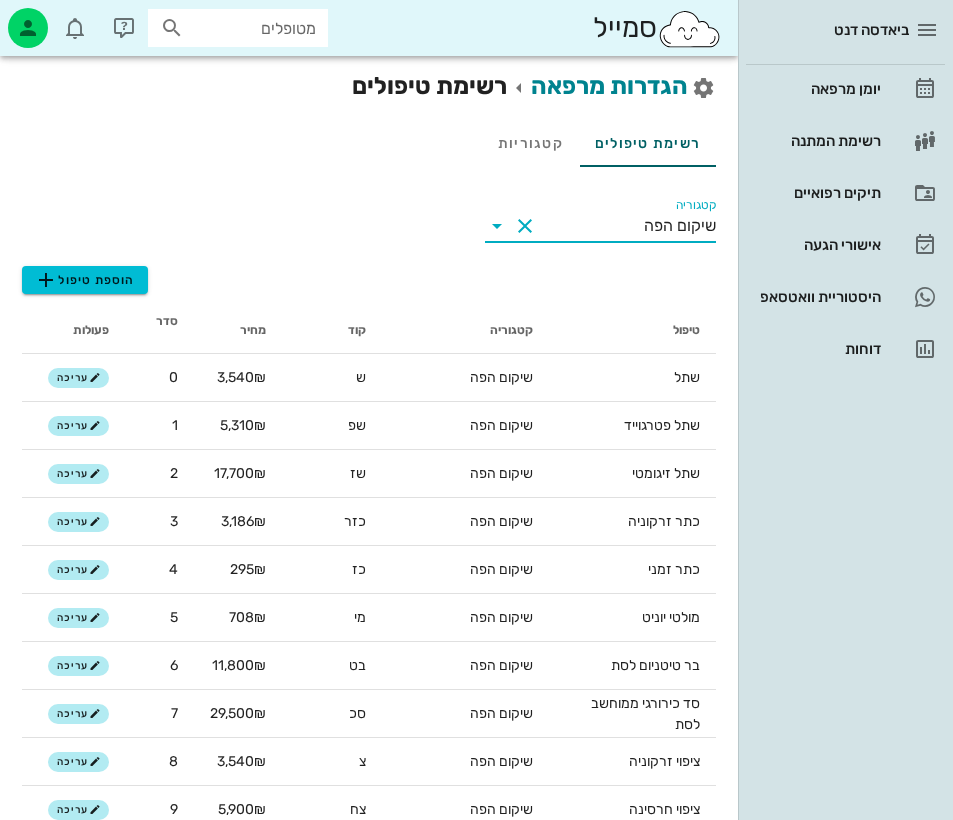 scroll, scrollTop: 0, scrollLeft: 0, axis: both 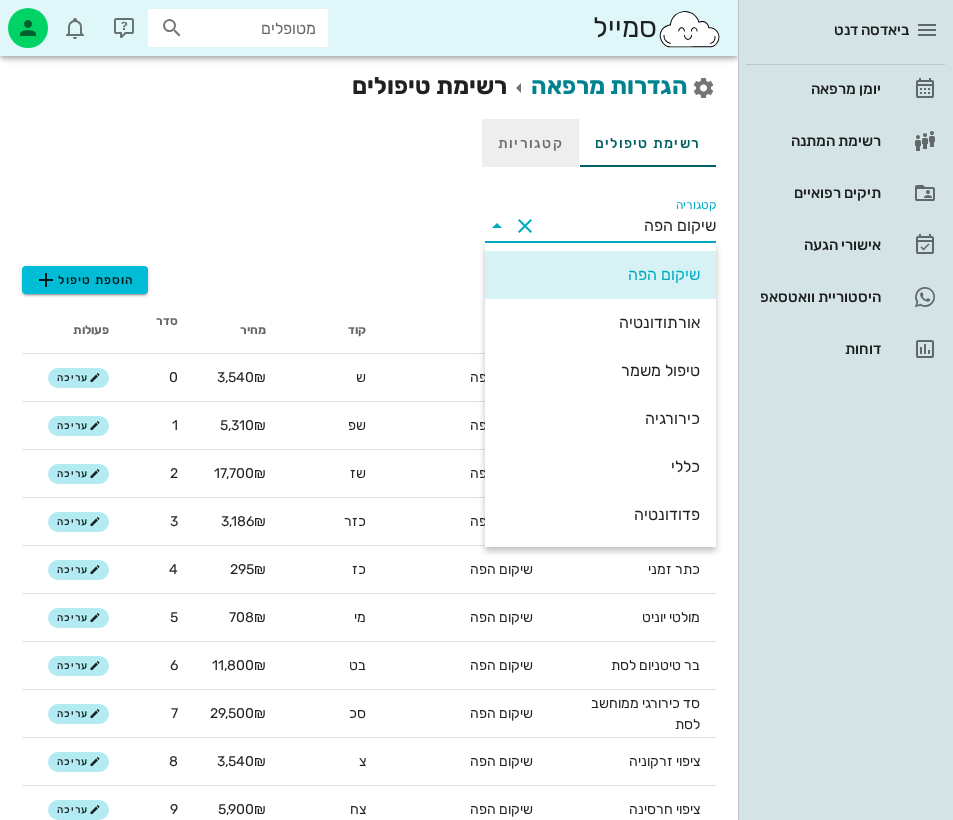 click on "קטגוריות" at bounding box center (530, 143) 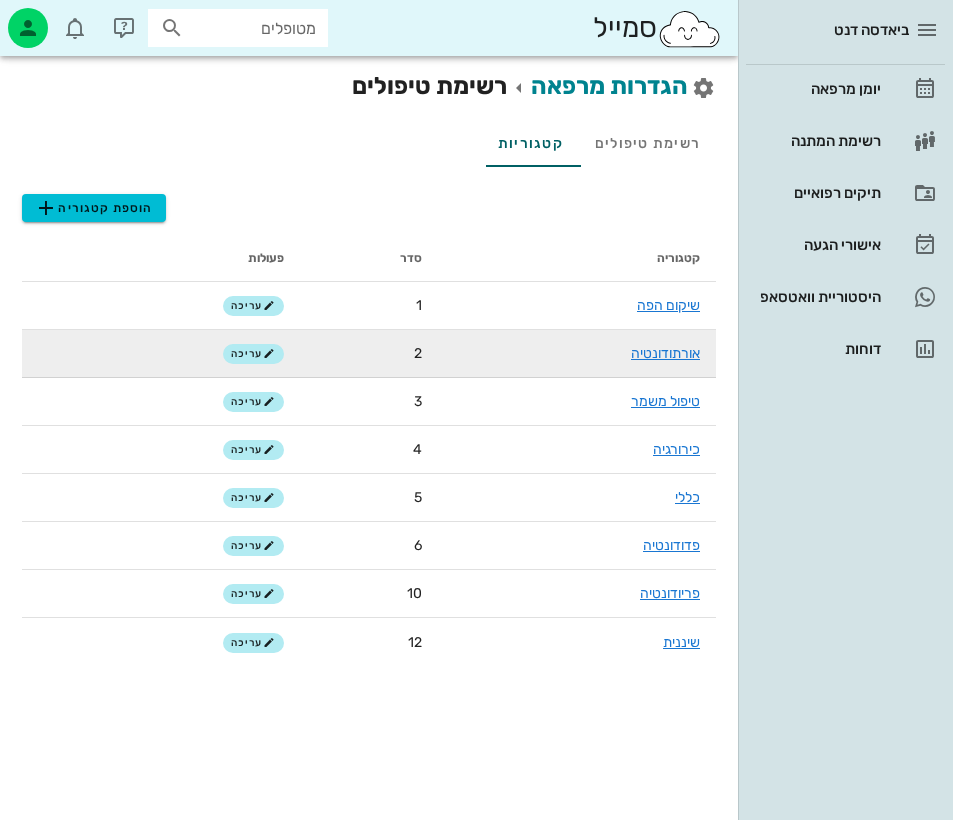 scroll, scrollTop: 0, scrollLeft: 0, axis: both 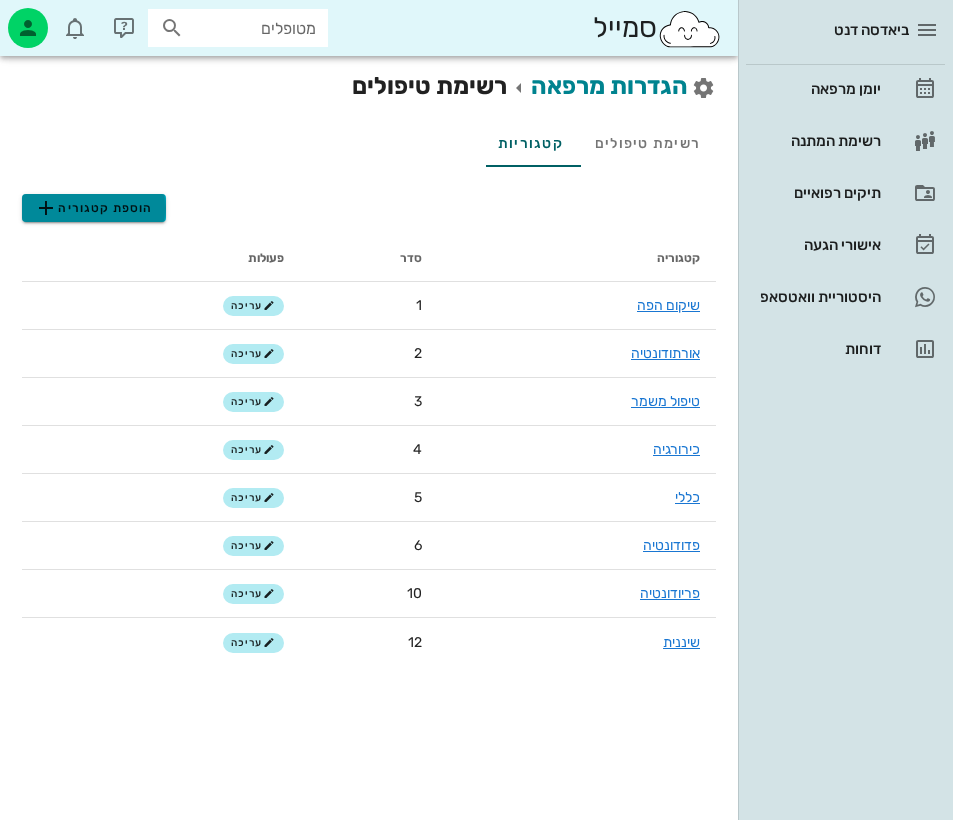 click on "הוספת קטגוריה" at bounding box center [93, 208] 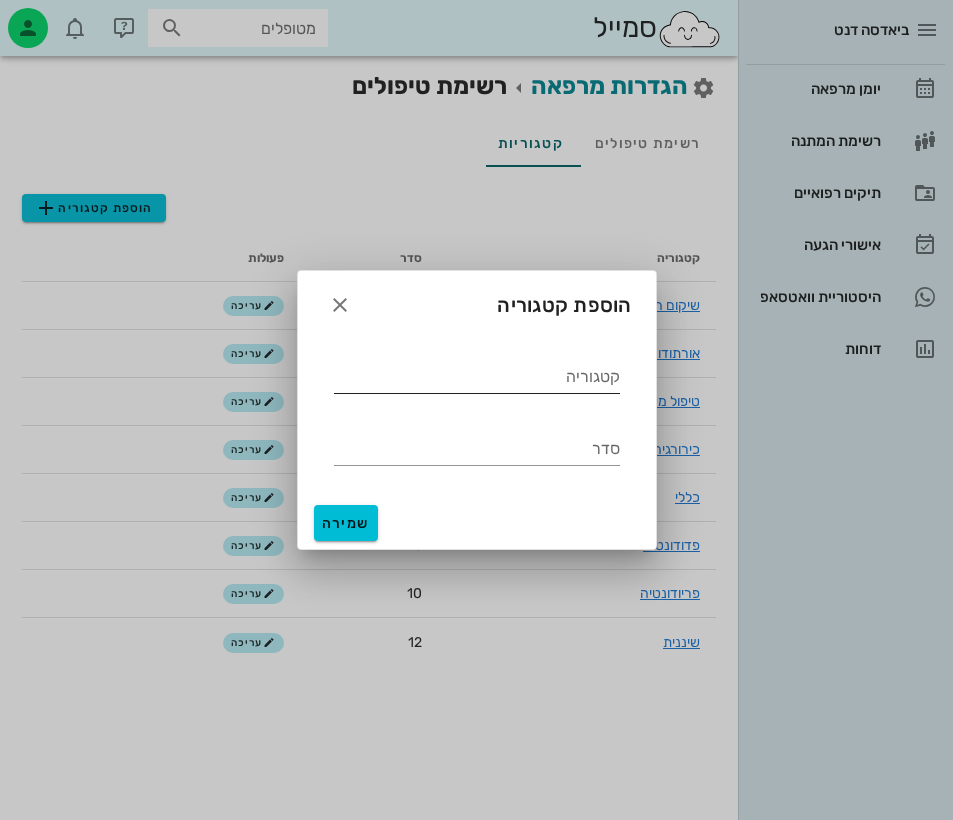 click on "קטגוריה" at bounding box center [477, 371] 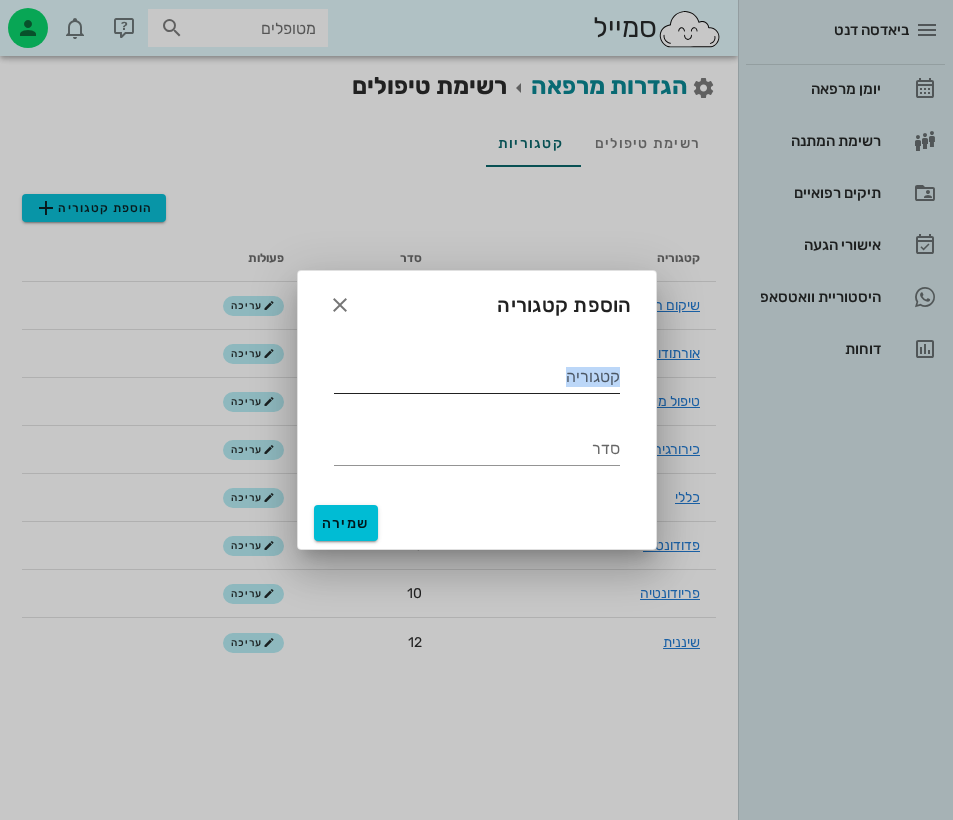 click on "קטגוריה" at bounding box center (477, 371) 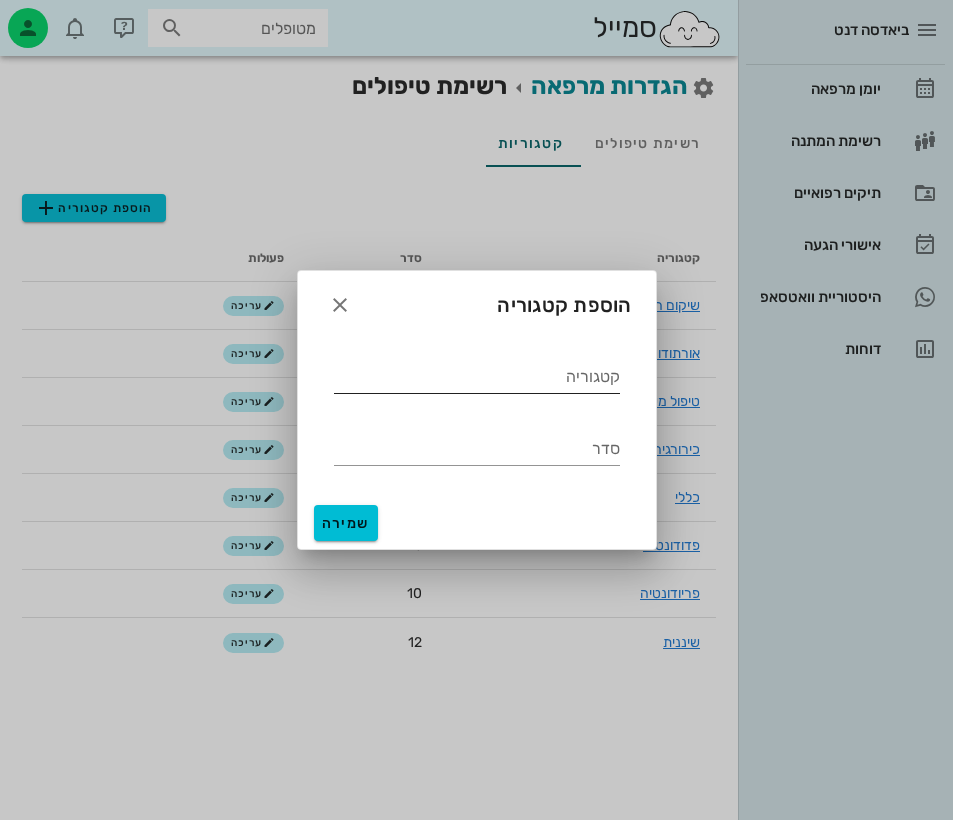 click on "קטגוריה" at bounding box center [477, 377] 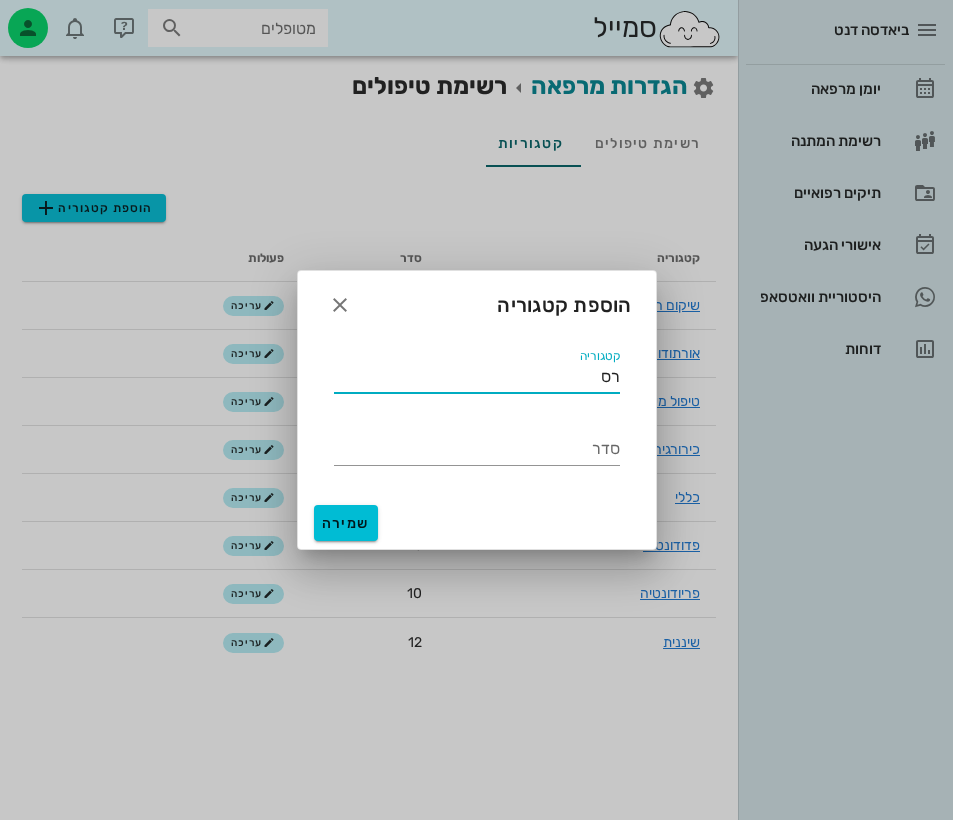 type on "ר" 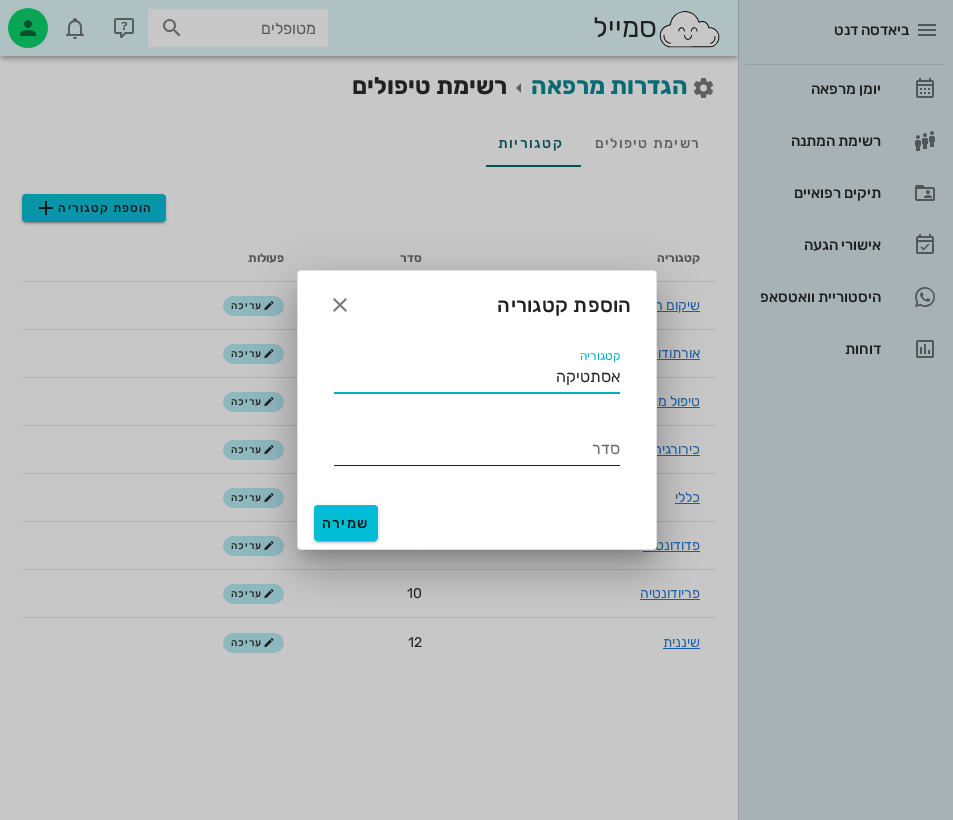 type on "אסתטיקה" 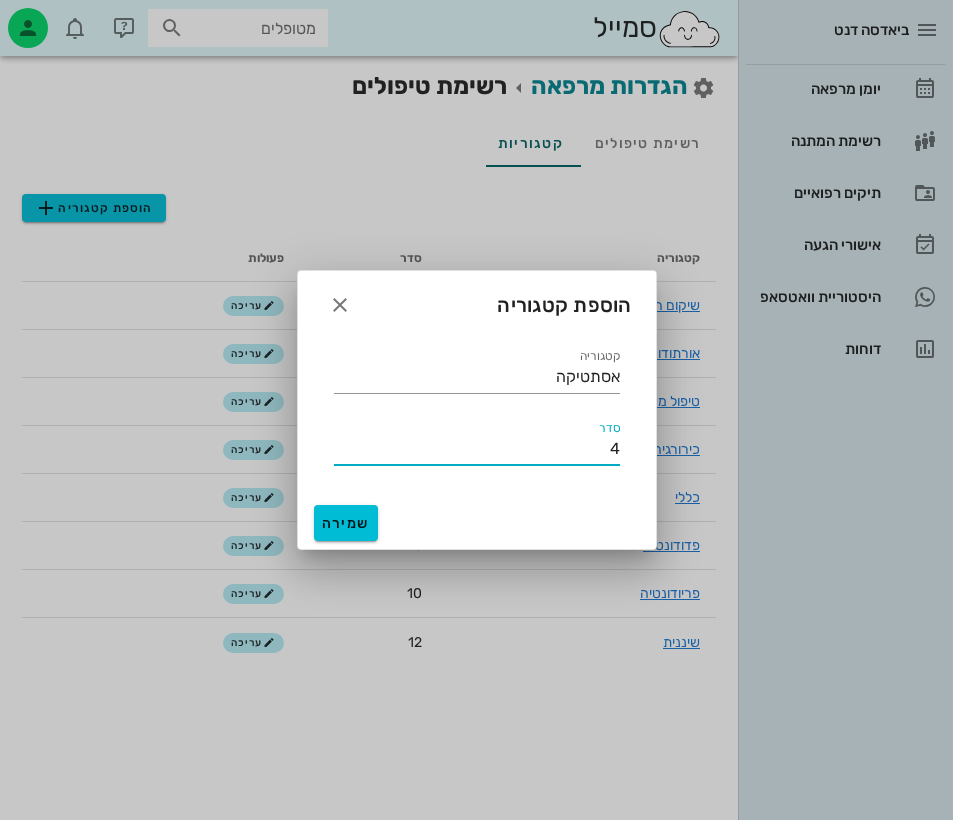 type on "4" 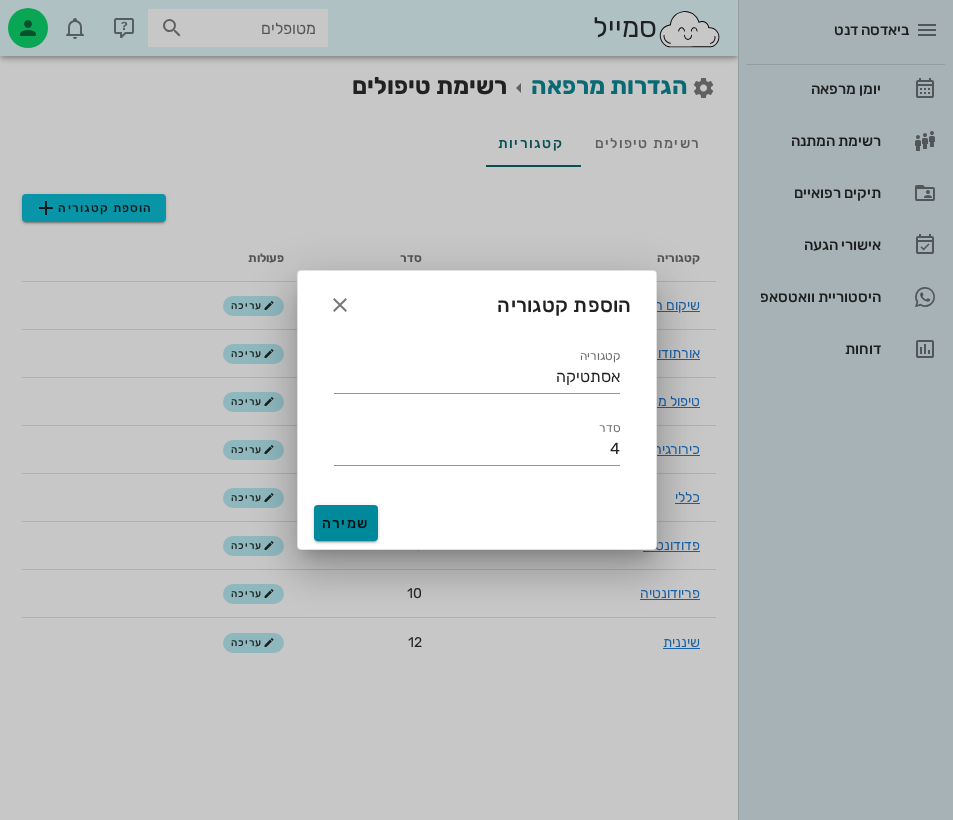 click on "שמירה" at bounding box center (346, 523) 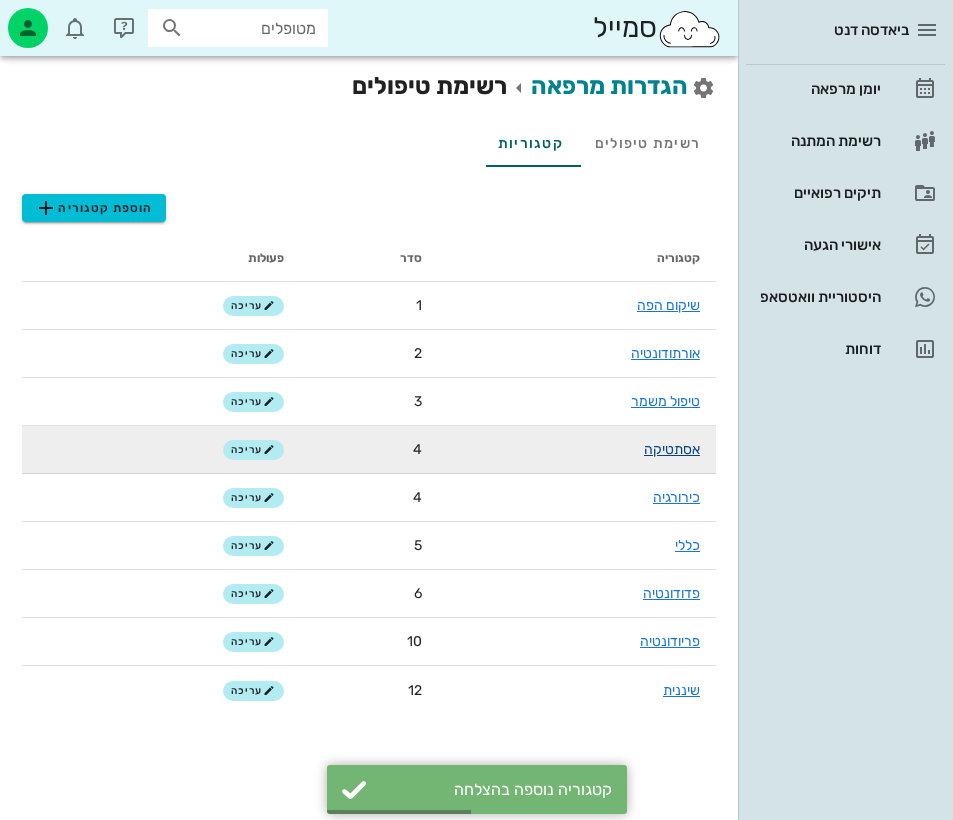 click on "אסתטיקה" at bounding box center (672, 449) 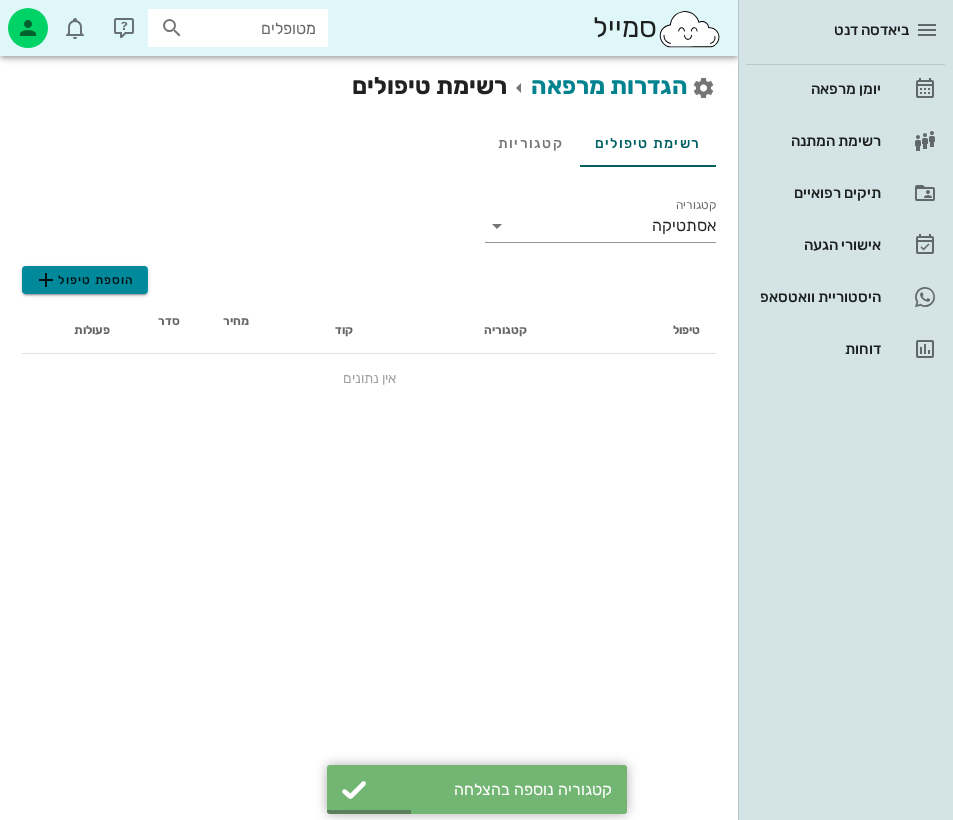 click on "הוספת טיפול" at bounding box center (84, 280) 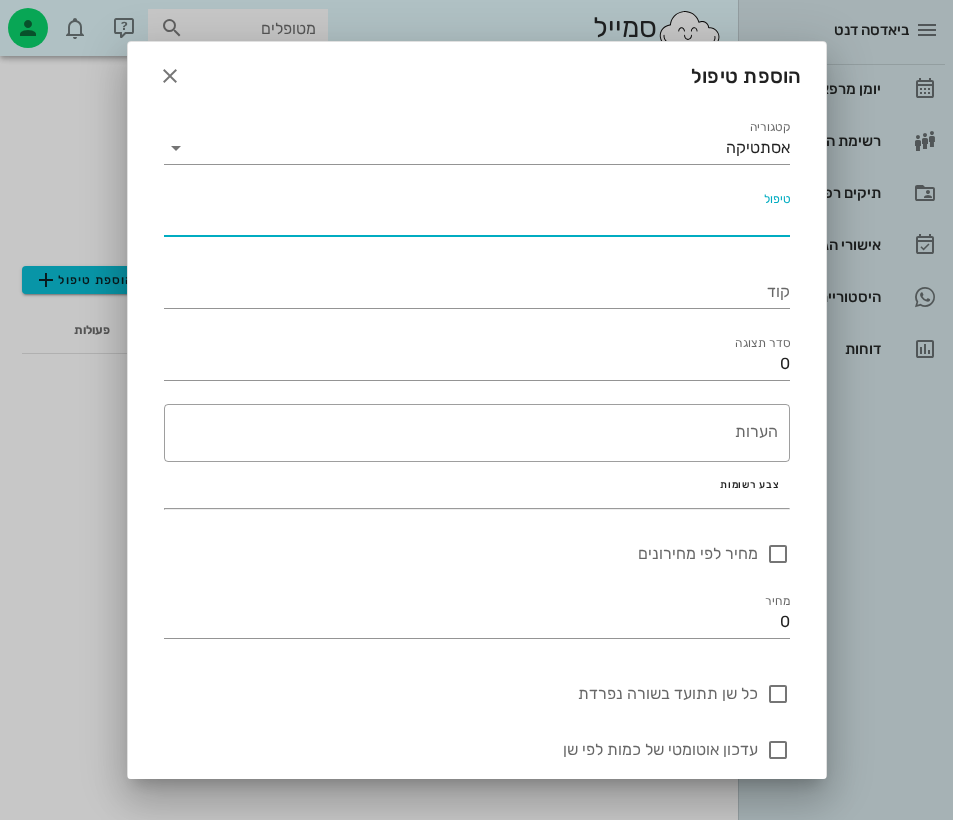 click on "טיפול" at bounding box center (477, 220) 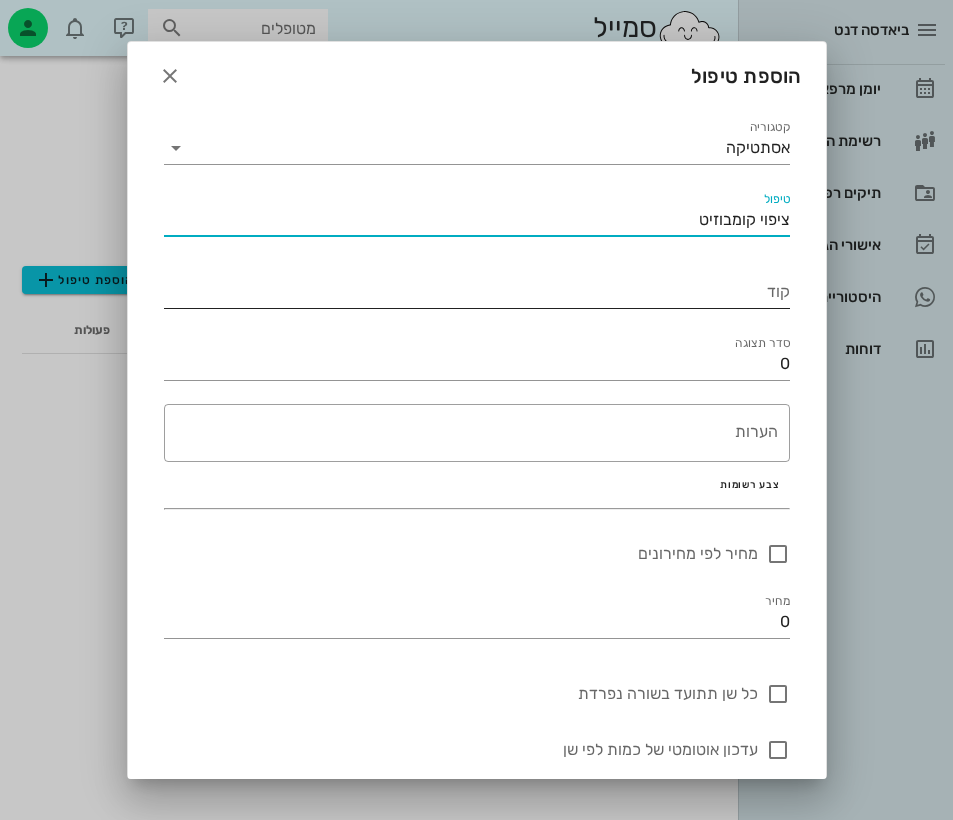 type on "ציפוי קומבוזיט" 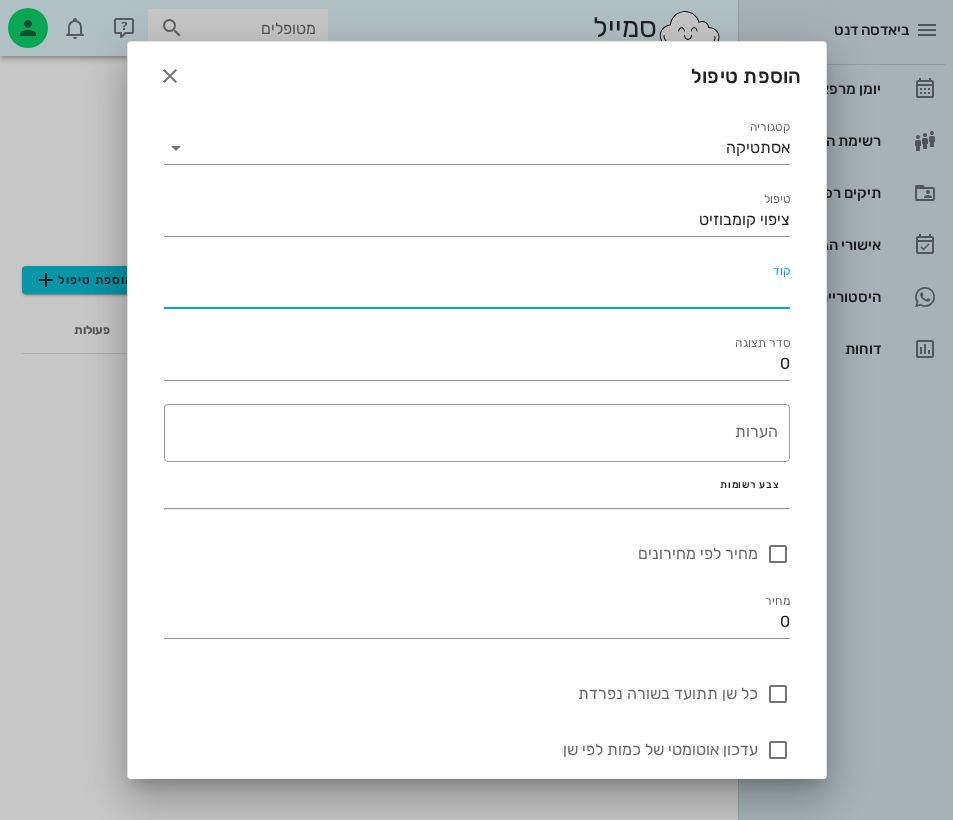 click on "קוד" at bounding box center [477, 292] 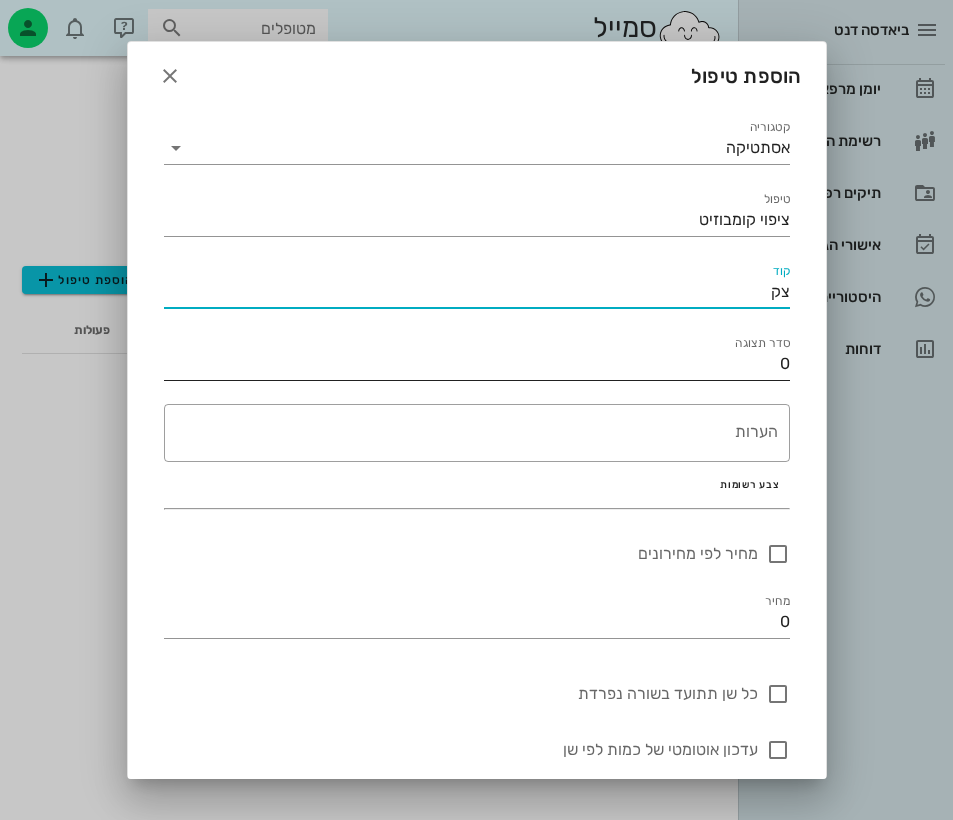 type on "צק" 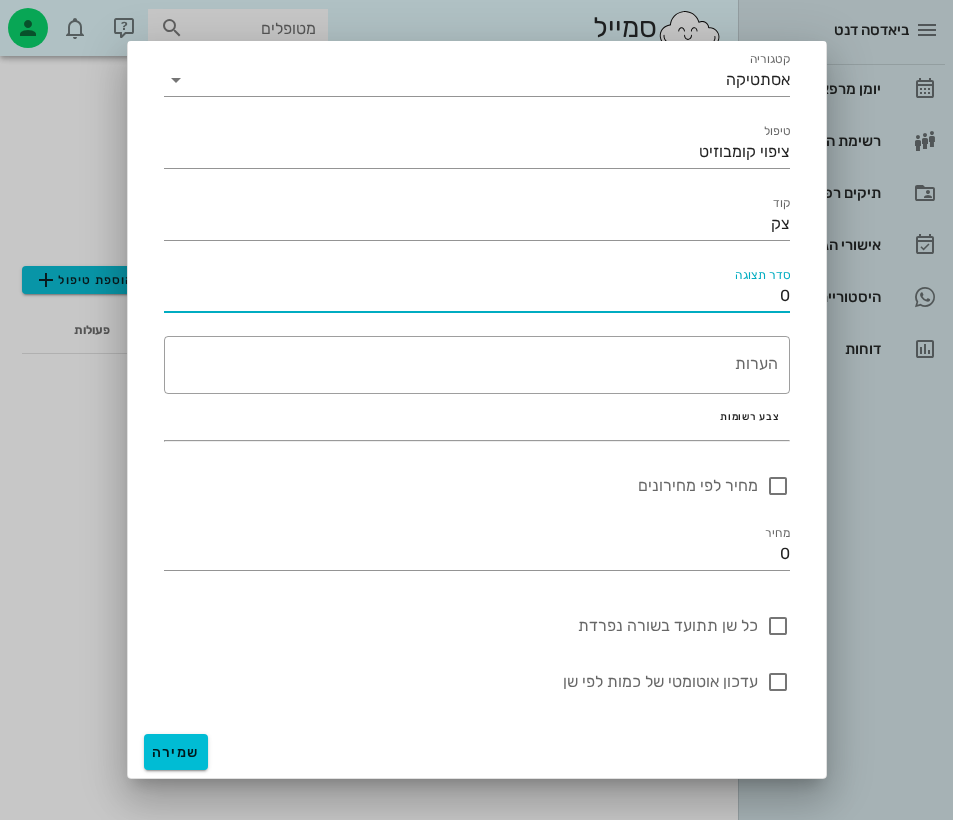 scroll, scrollTop: 68, scrollLeft: 0, axis: vertical 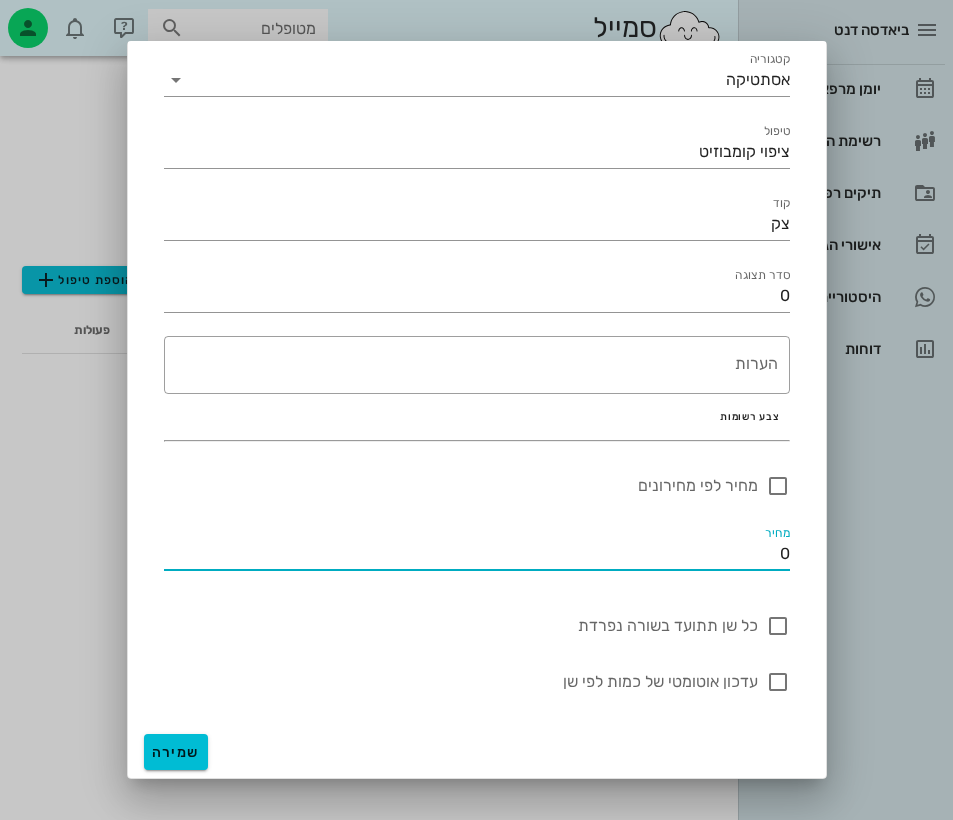 click on "0" at bounding box center [477, 554] 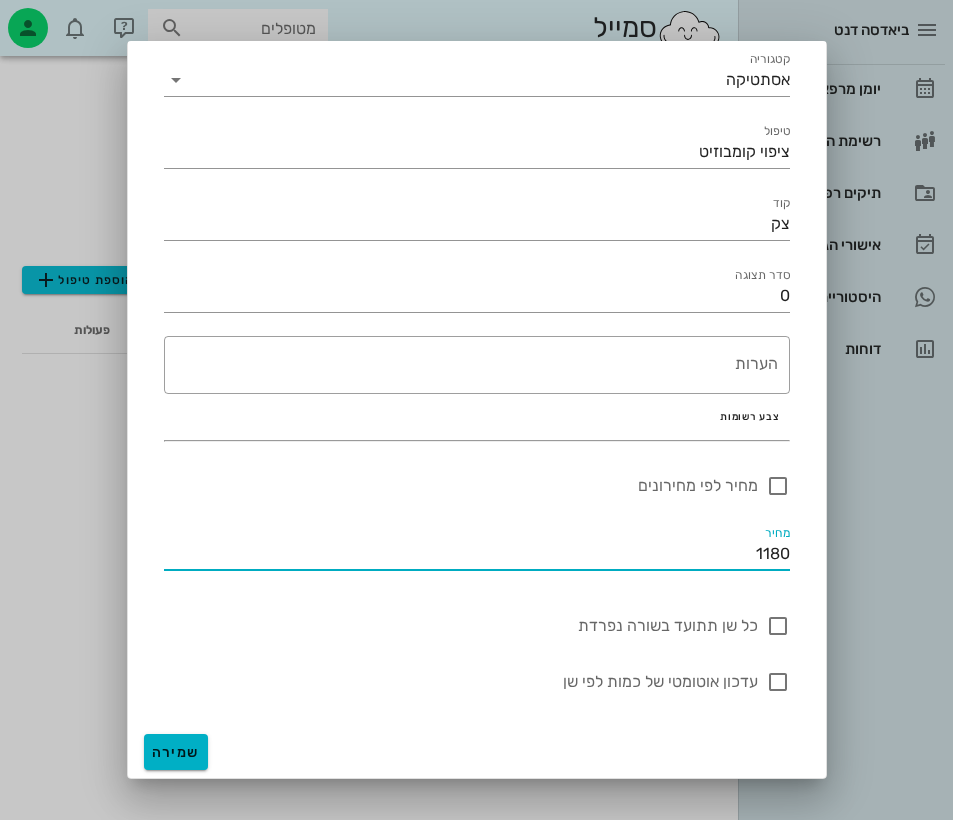 type on "1180" 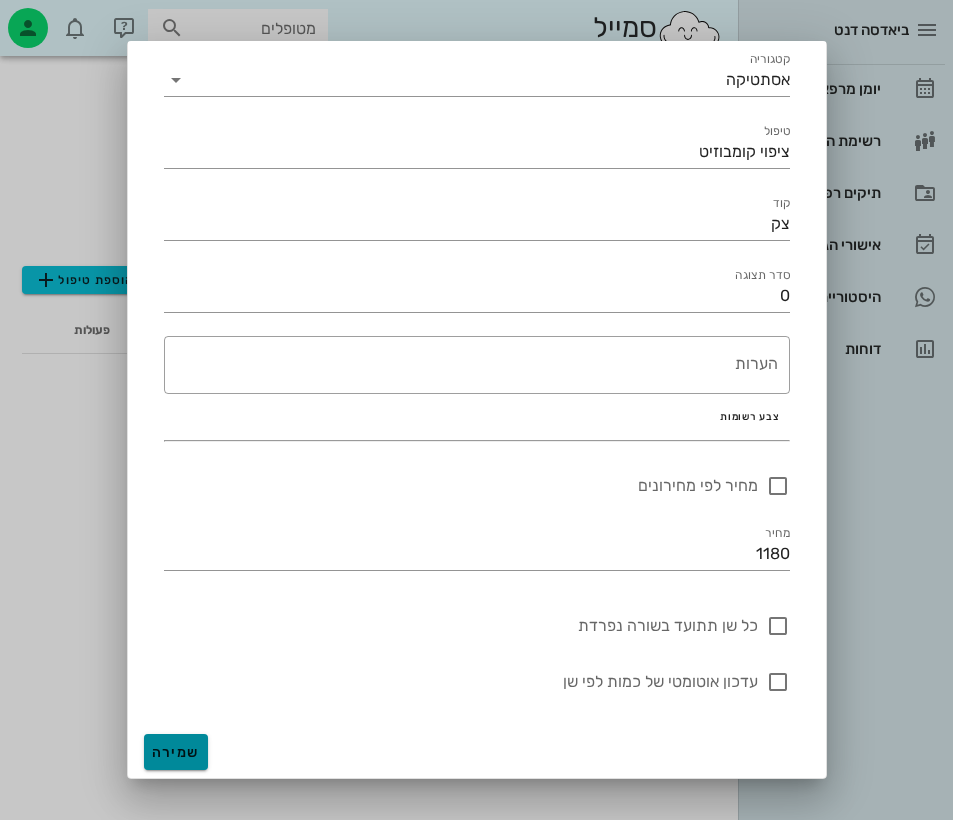 click on "שמירה" at bounding box center (176, 752) 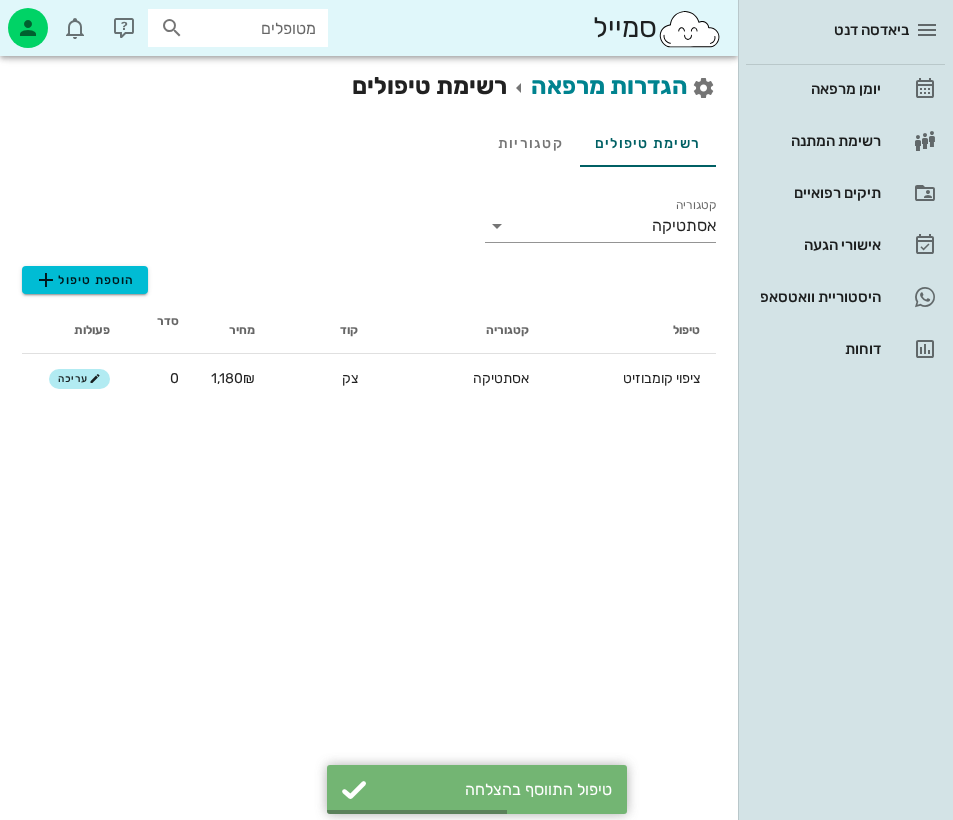 scroll, scrollTop: 0, scrollLeft: 0, axis: both 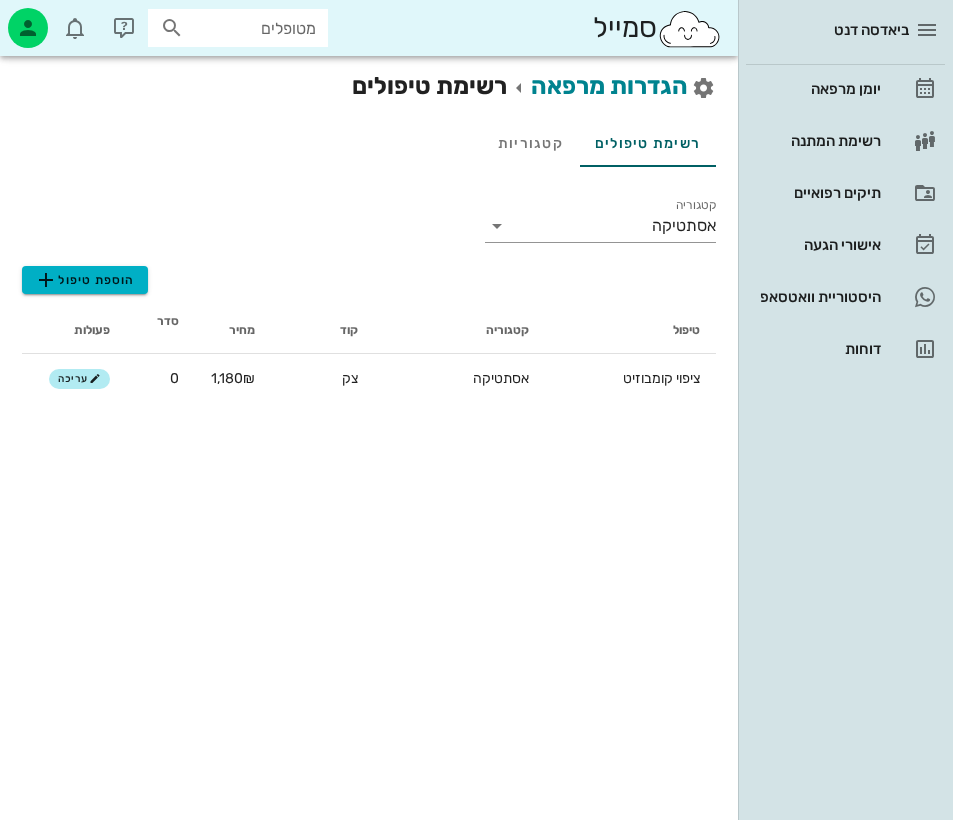 click on "הוספת טיפול" at bounding box center (84, 280) 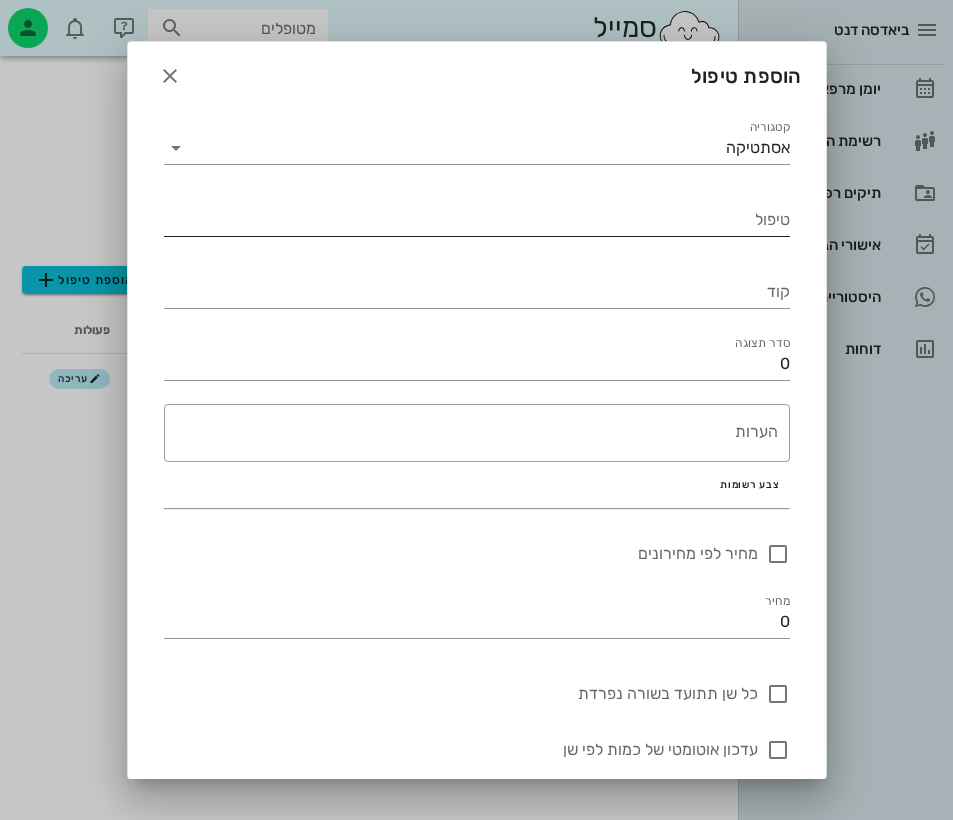 click on "טיפול" at bounding box center (477, 220) 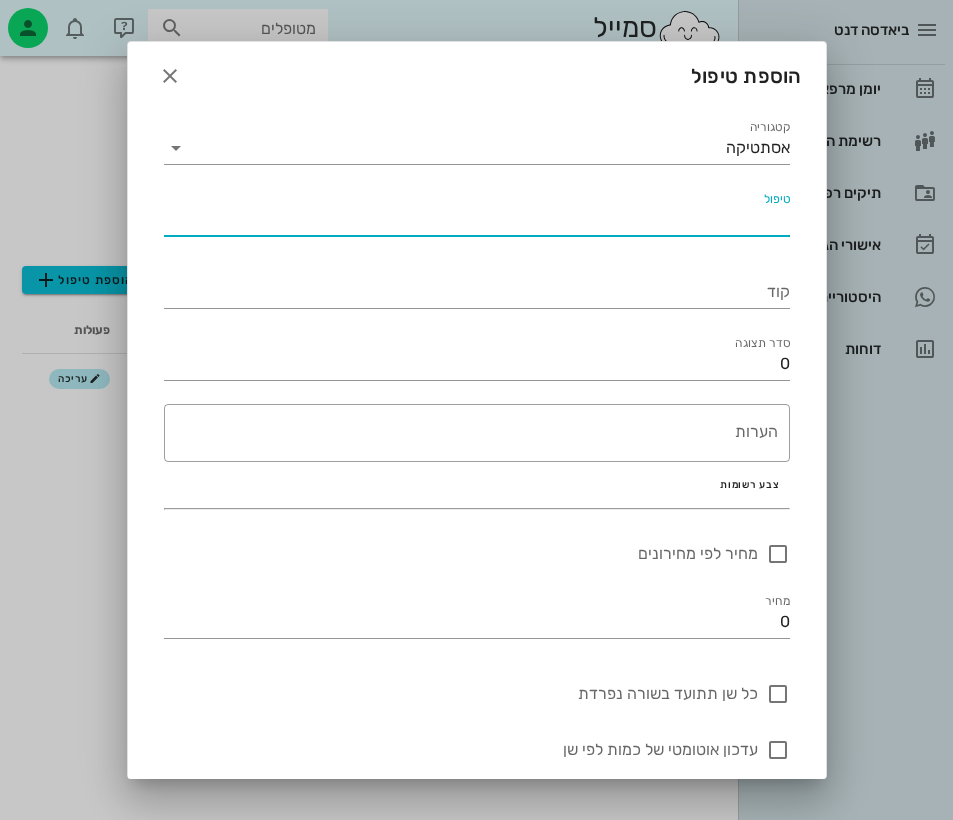 click on "טיפול" at bounding box center [477, 220] 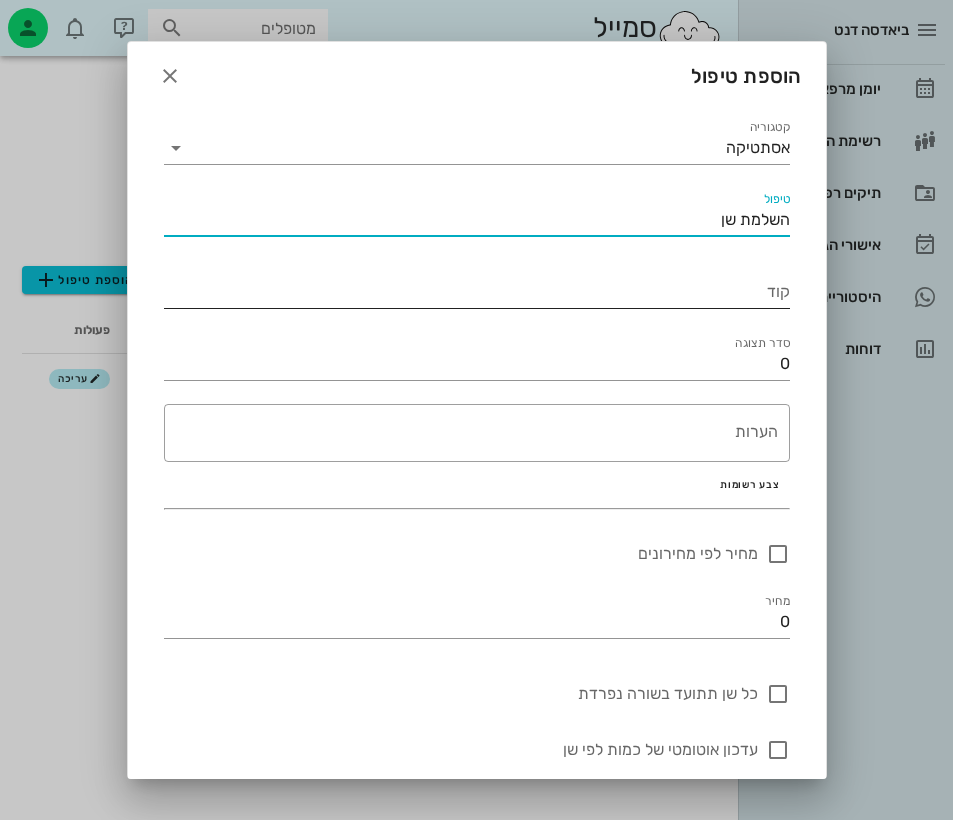 type on "השלמת שן" 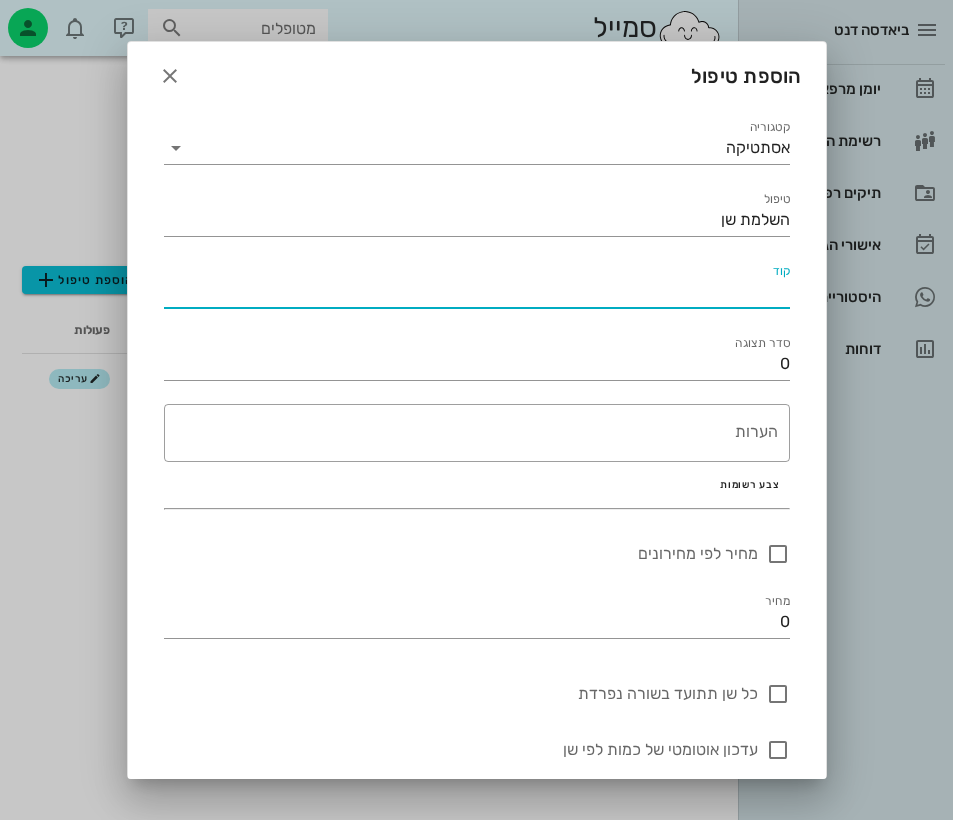 click on "קוד" at bounding box center [477, 292] 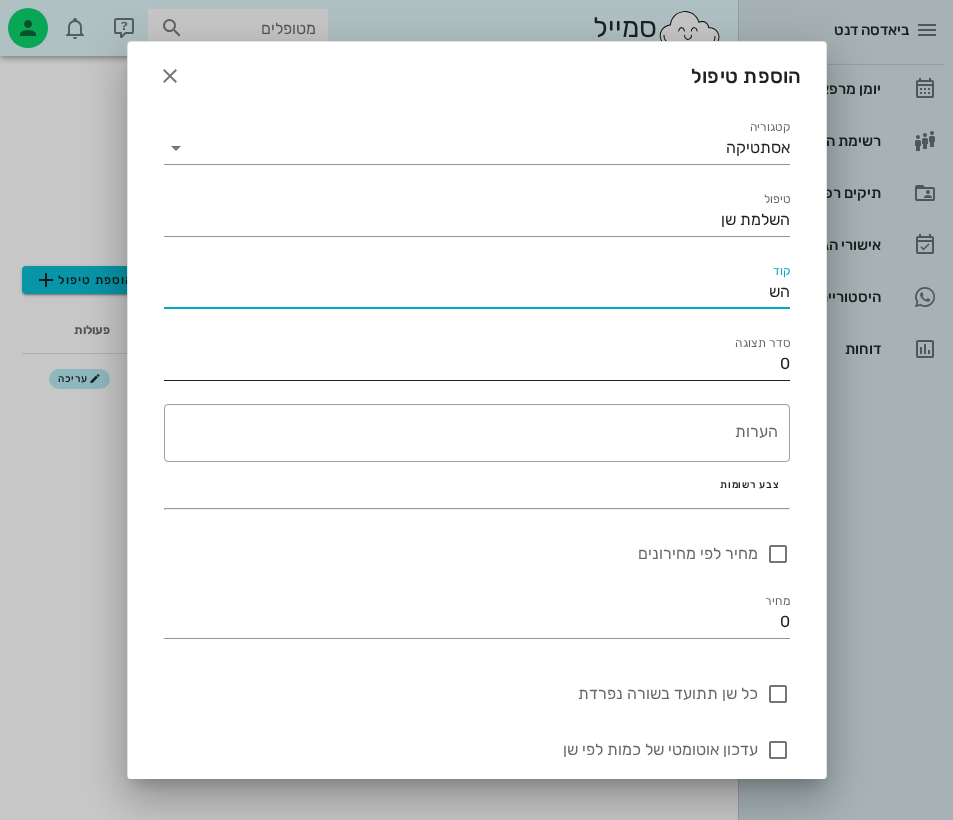 type on "הש" 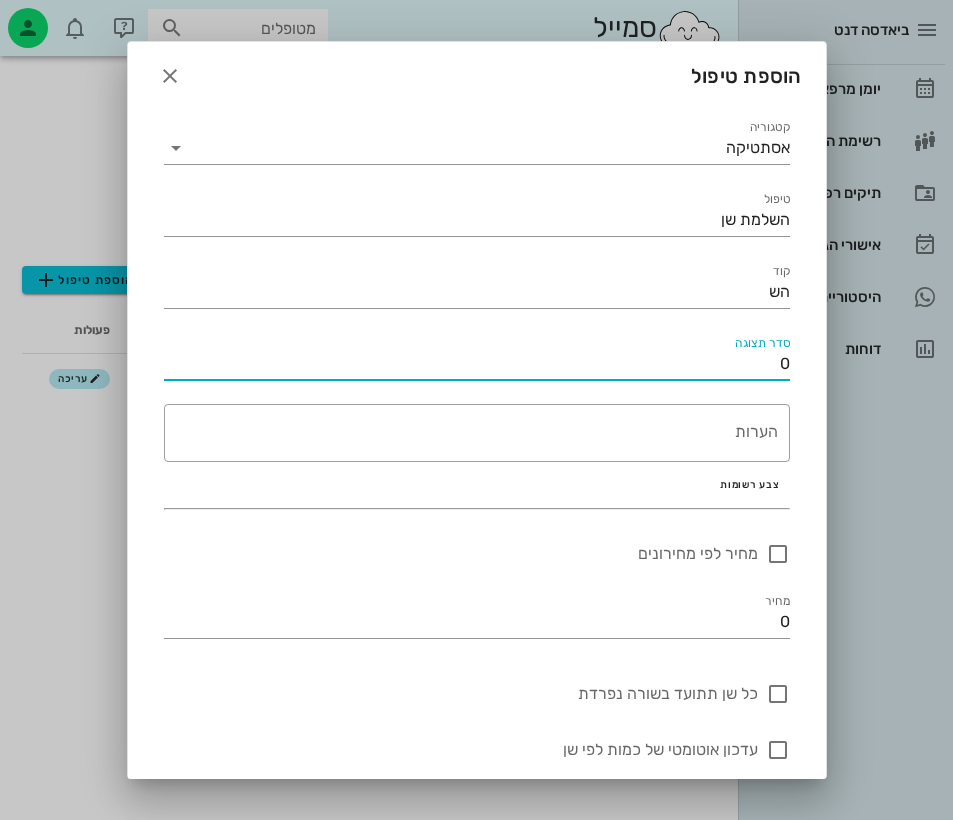 click on "0" at bounding box center (477, 364) 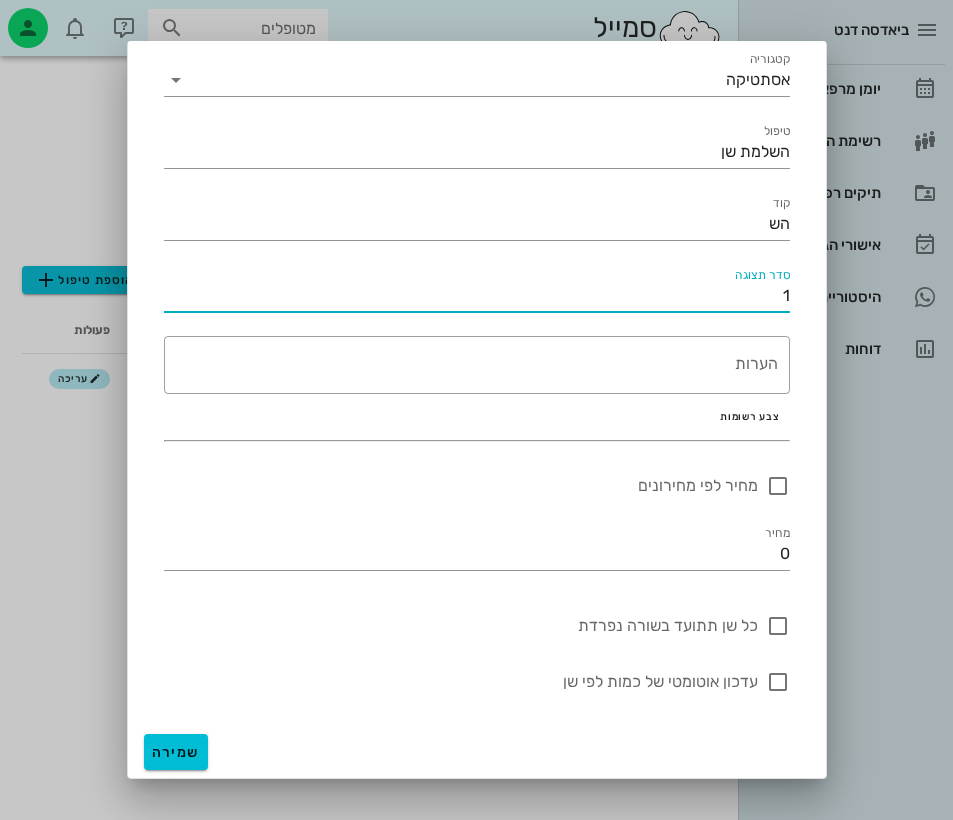scroll, scrollTop: 68, scrollLeft: 0, axis: vertical 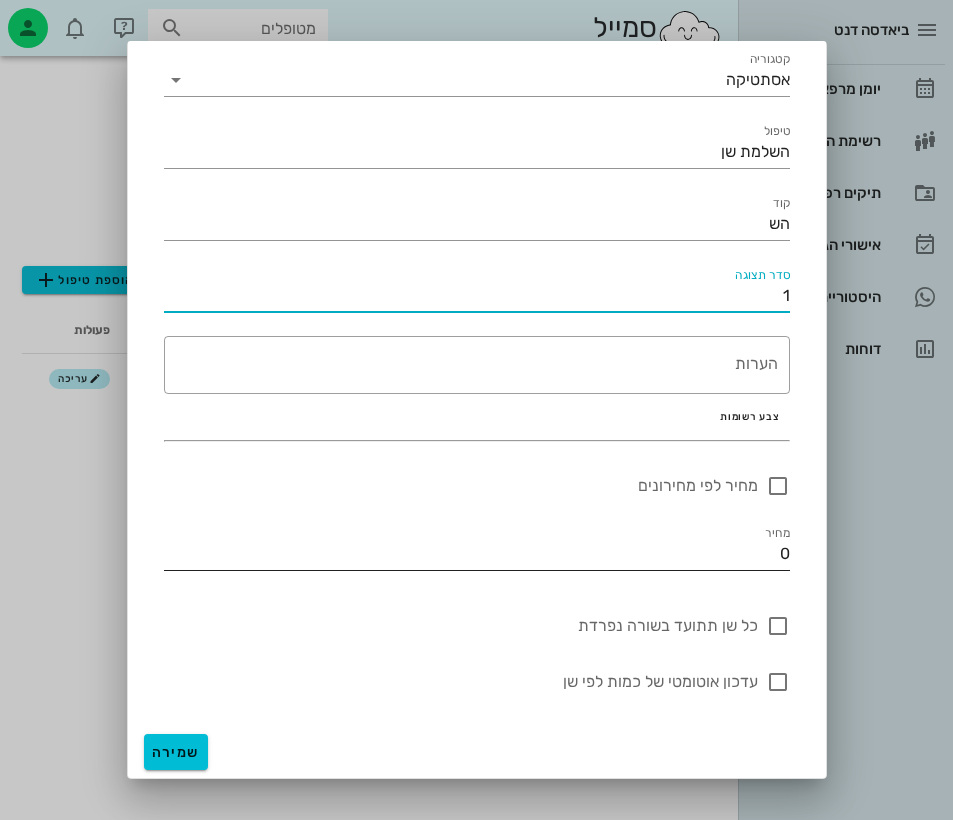 type on "1" 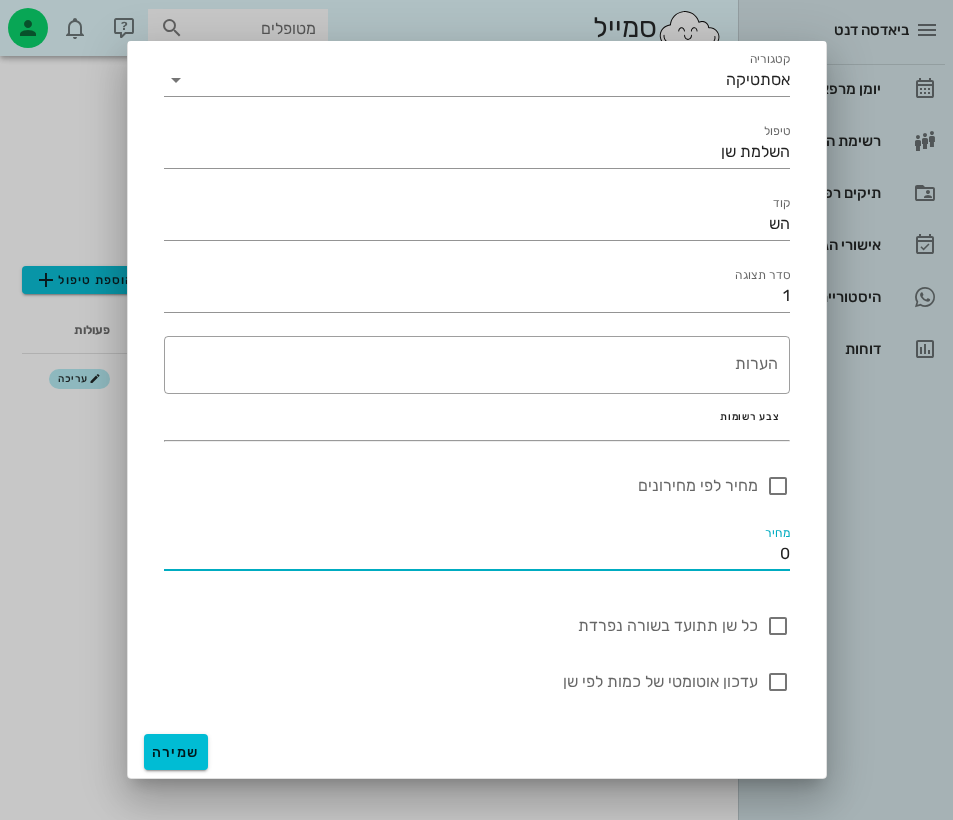 click on "0" at bounding box center (477, 554) 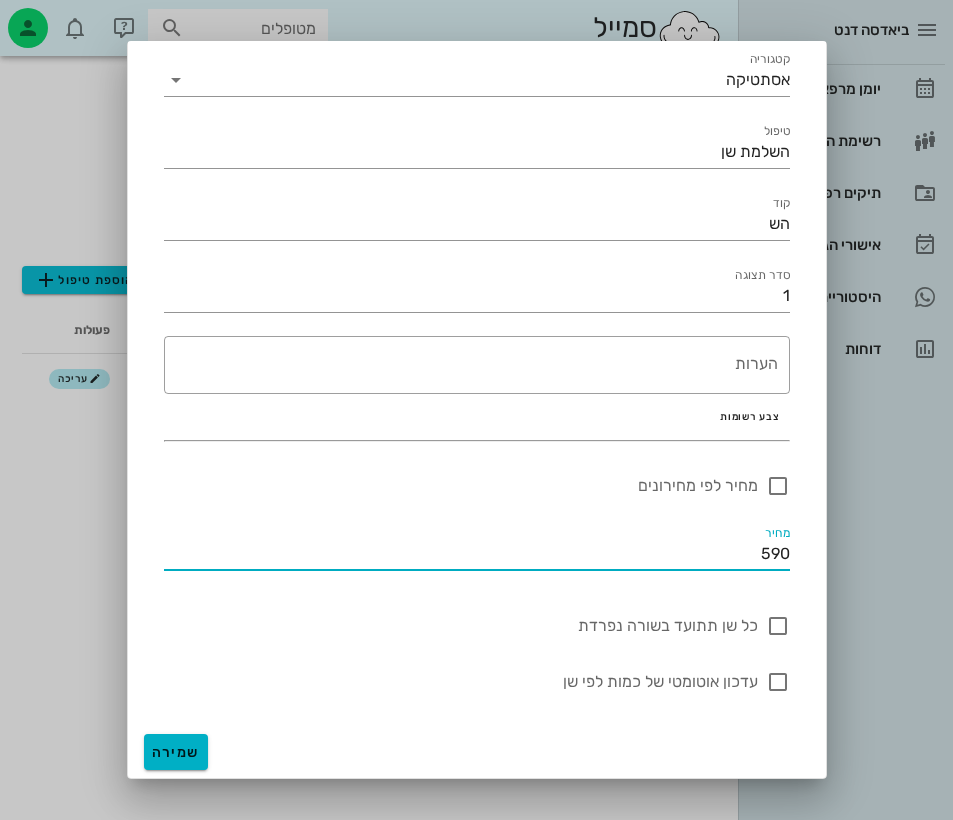 type on "590" 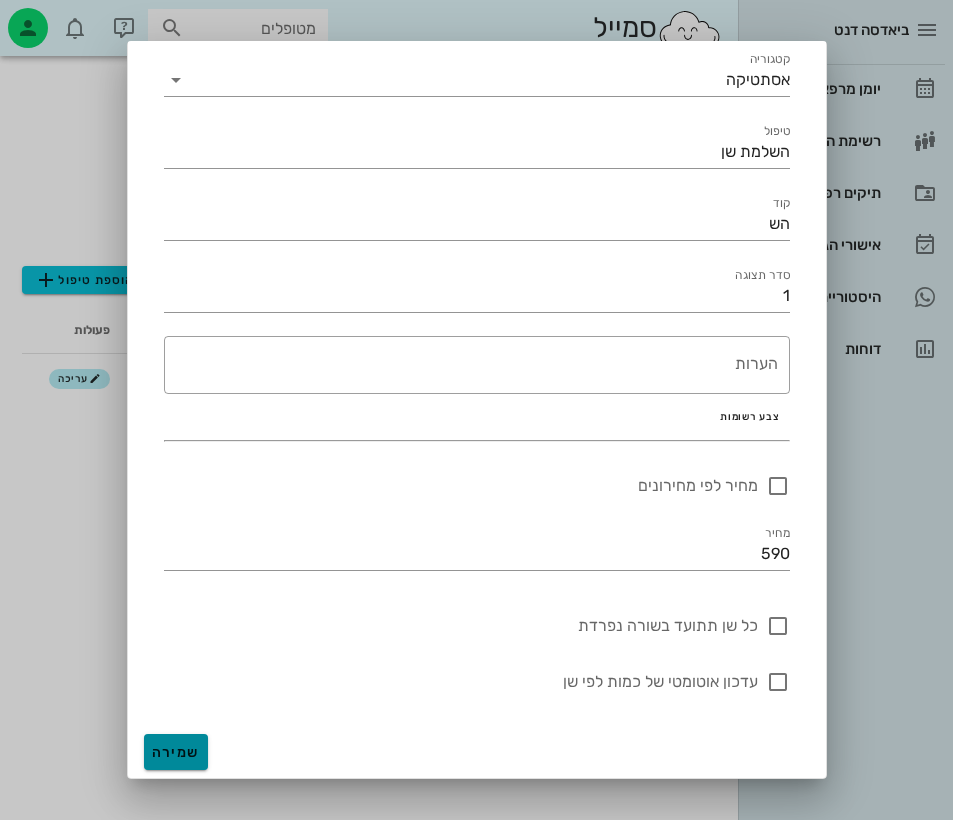 click on "שמירה" at bounding box center [176, 752] 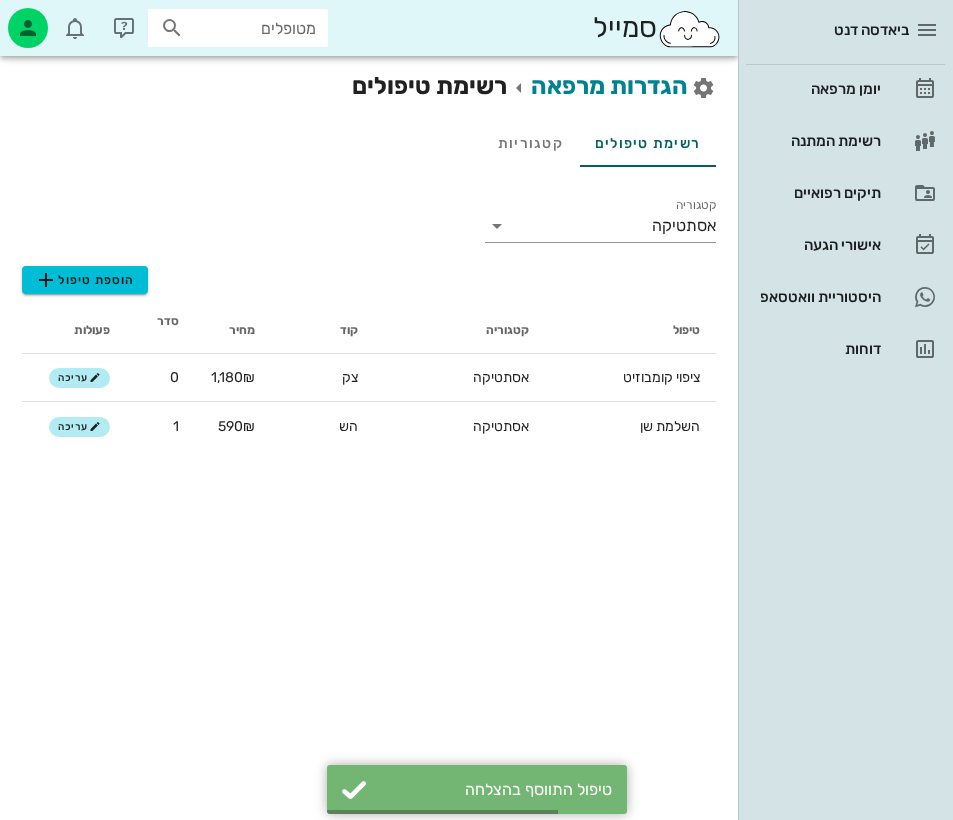 scroll, scrollTop: 0, scrollLeft: 0, axis: both 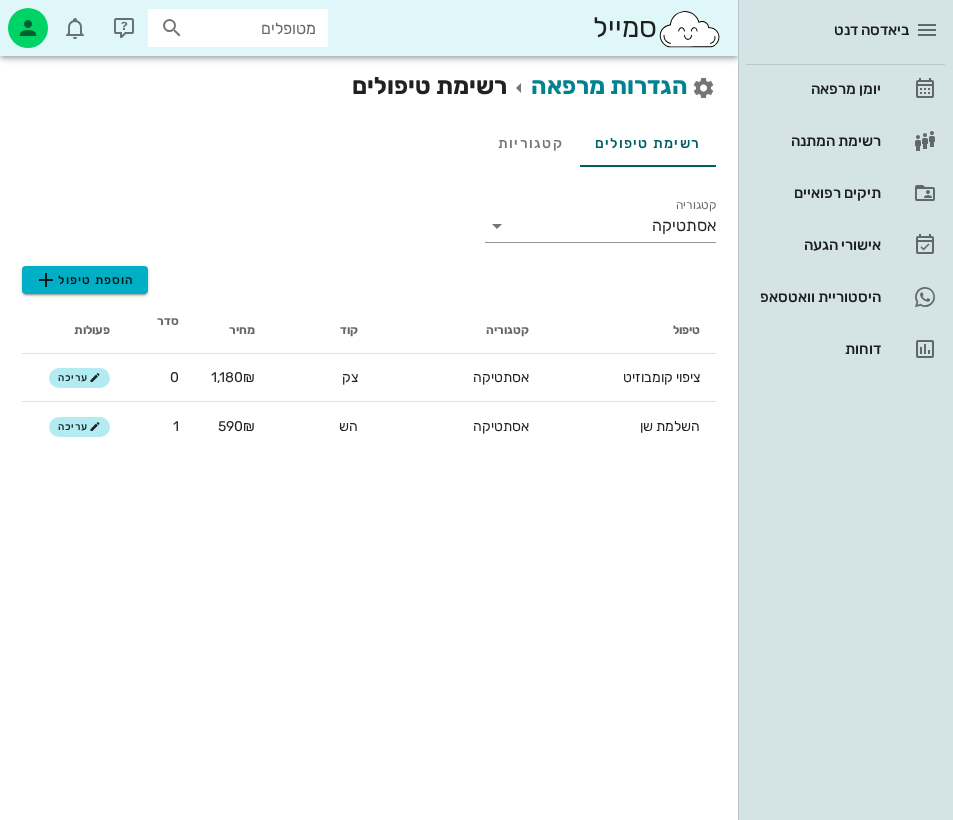 click on "הוספת טיפול" at bounding box center (84, 280) 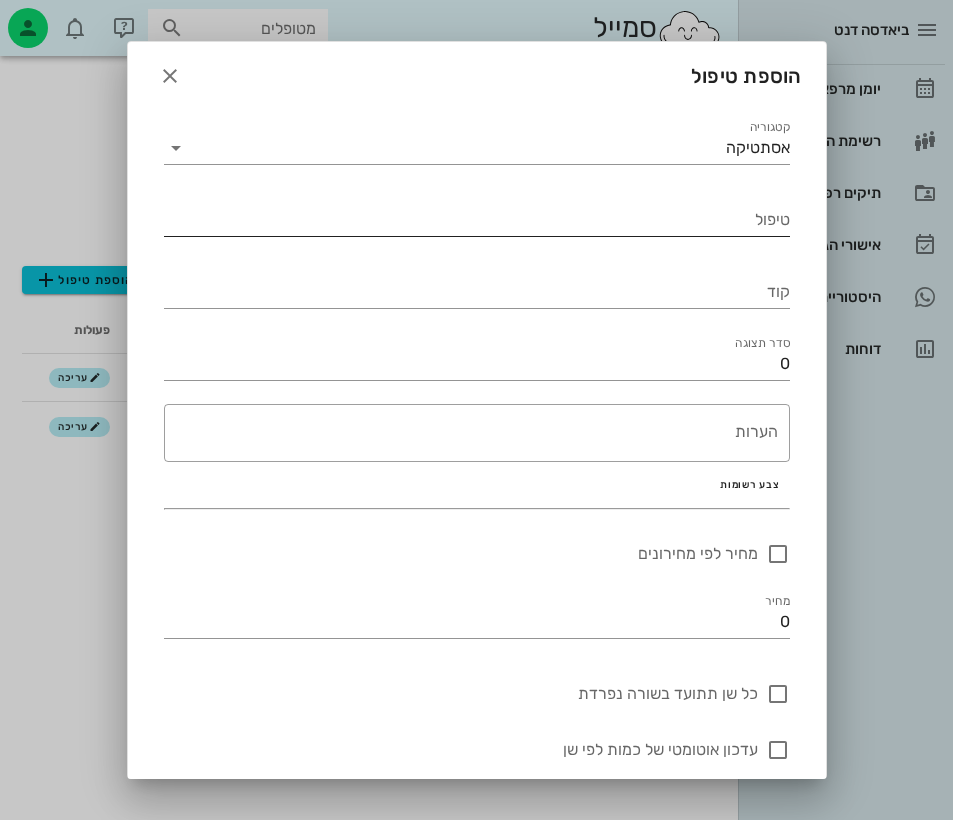 click on "טיפול" at bounding box center [477, 220] 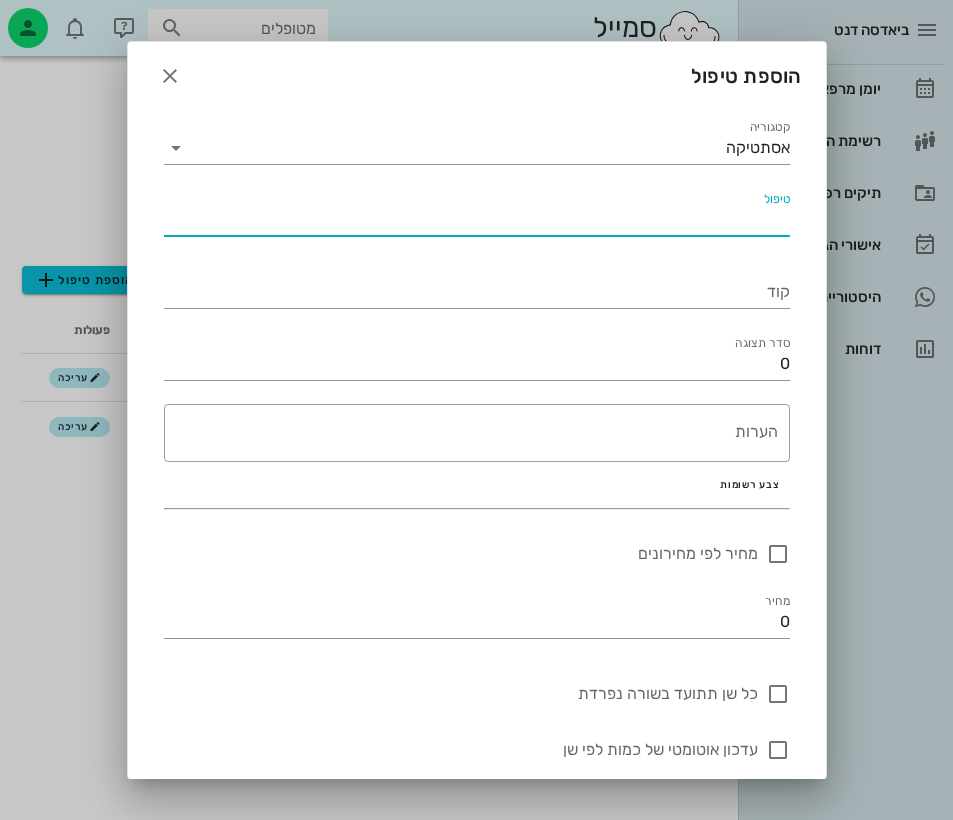 type on "ע" 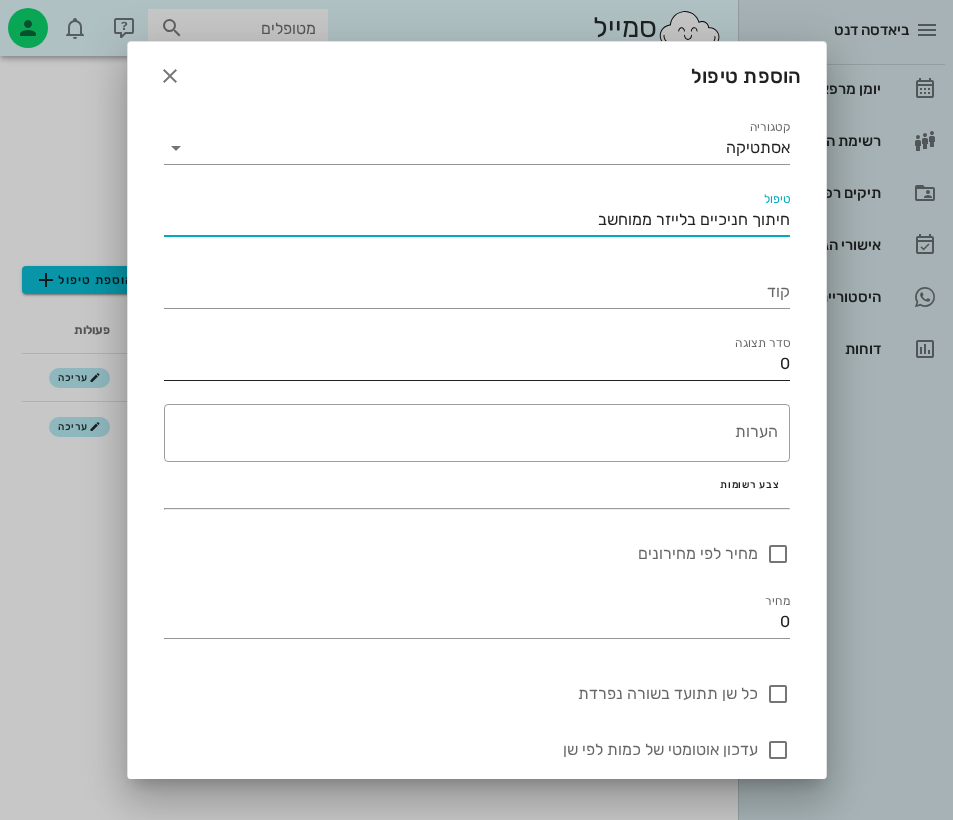 type on "חיתוך חניכיים בלייזר ממוחשב" 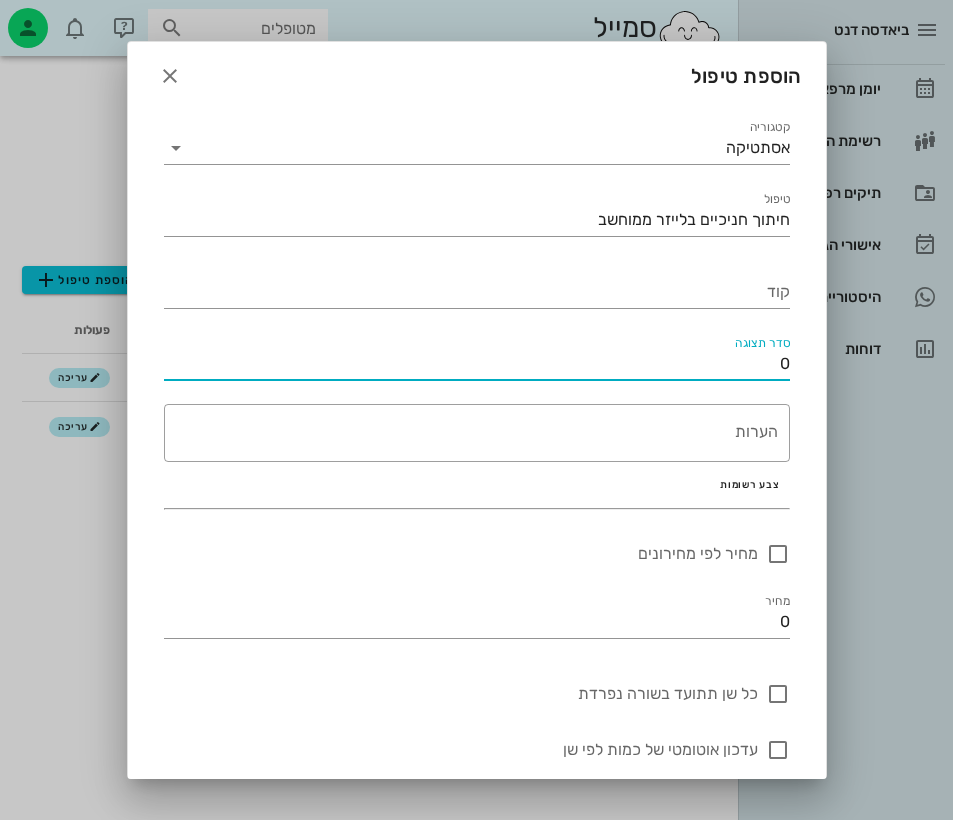 click on "0" at bounding box center [477, 364] 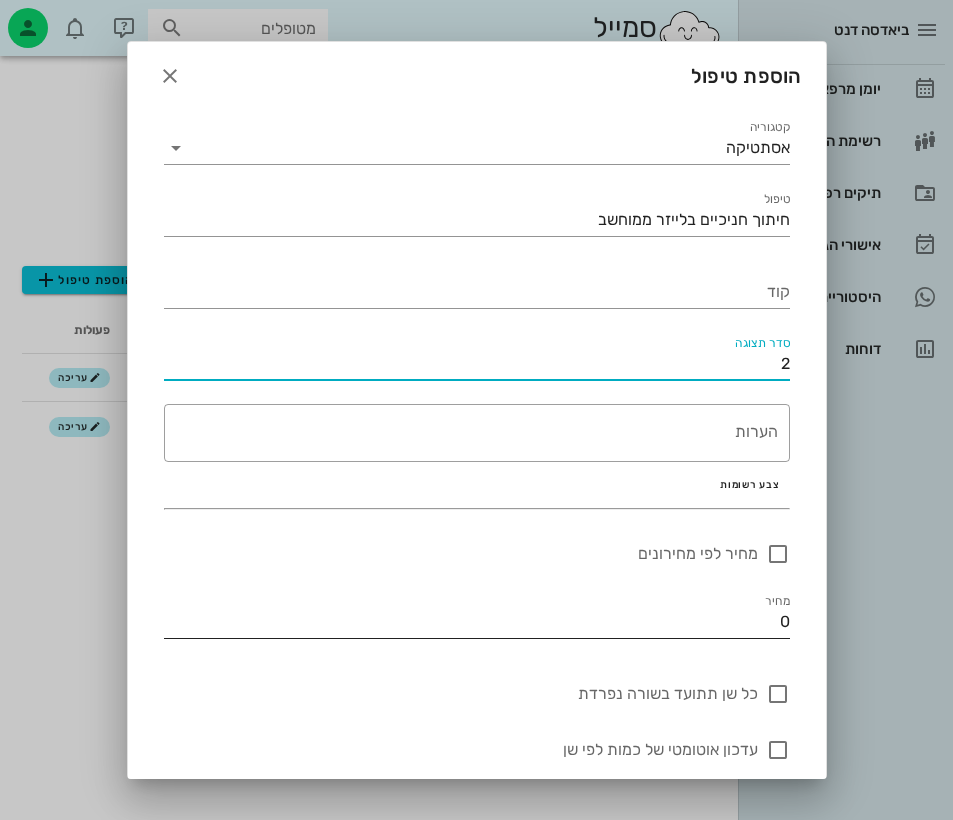 type on "2" 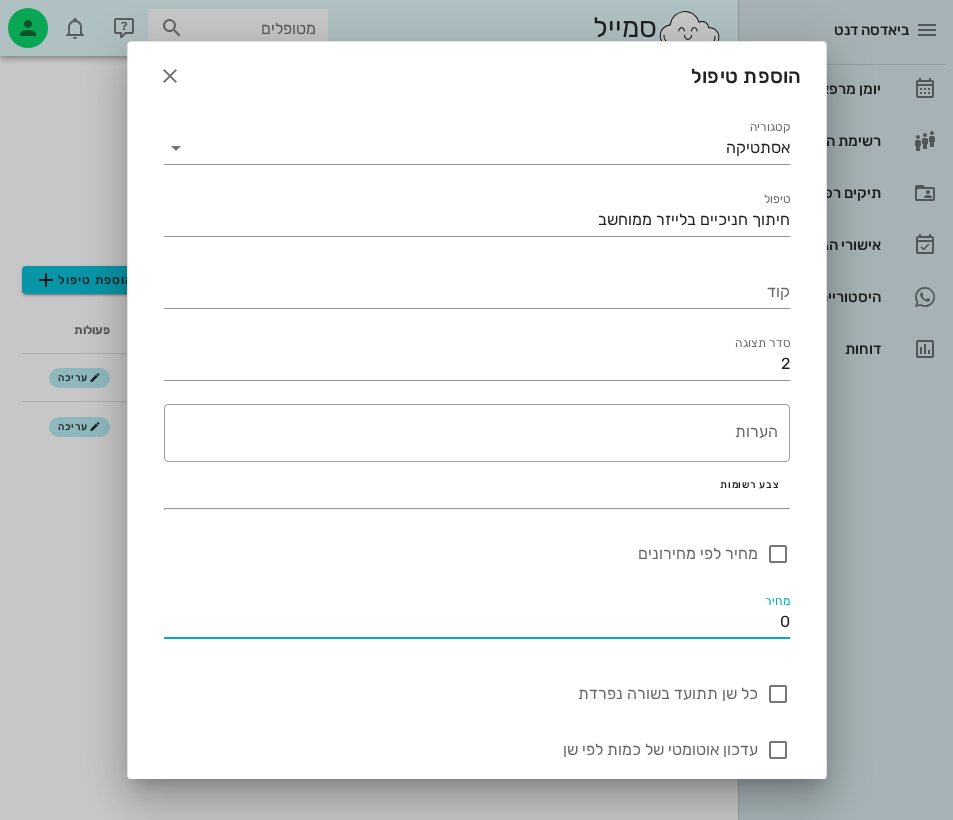 click on "0" at bounding box center [477, 622] 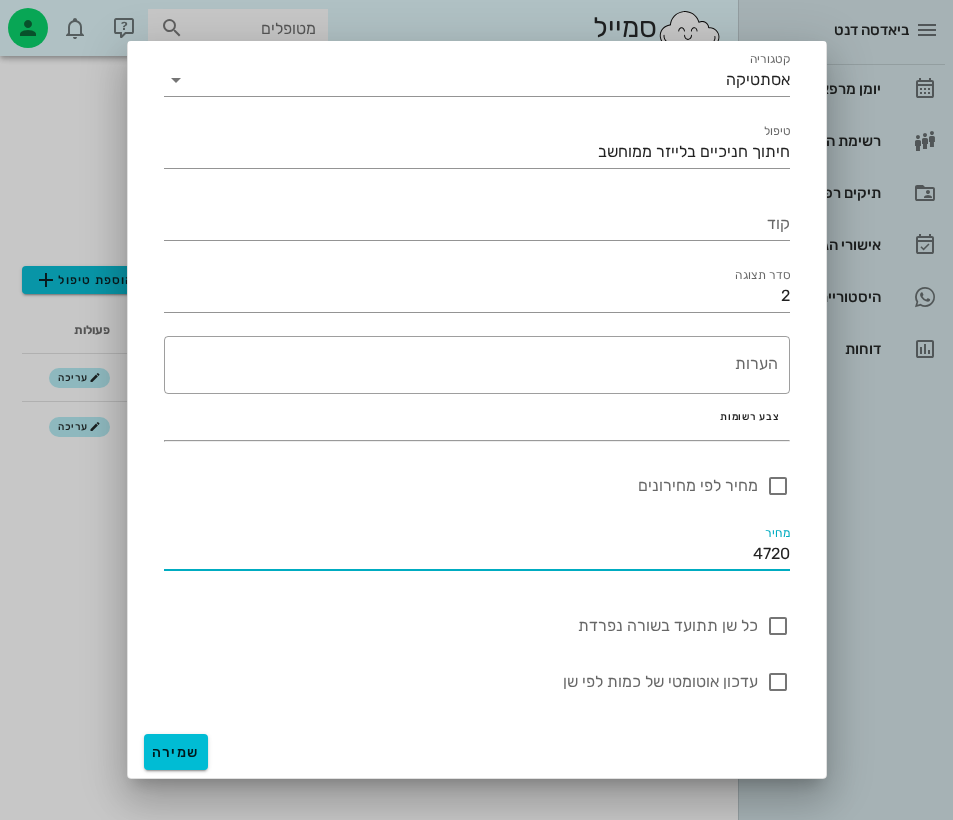 scroll, scrollTop: 68, scrollLeft: 0, axis: vertical 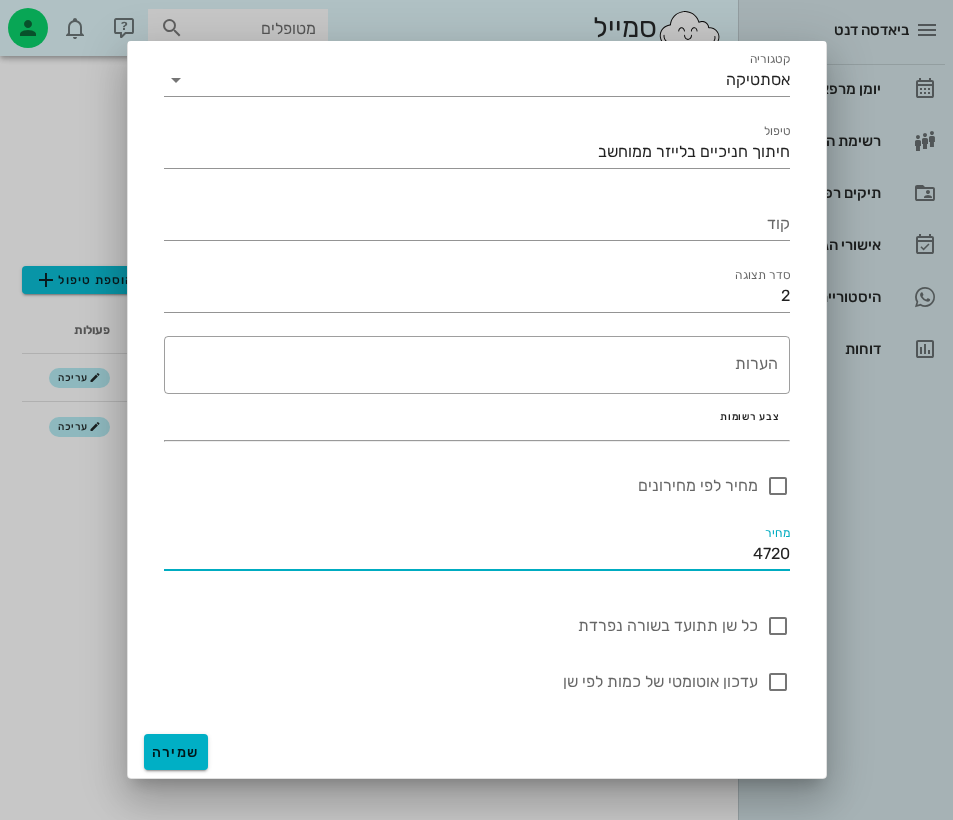 type on "4720" 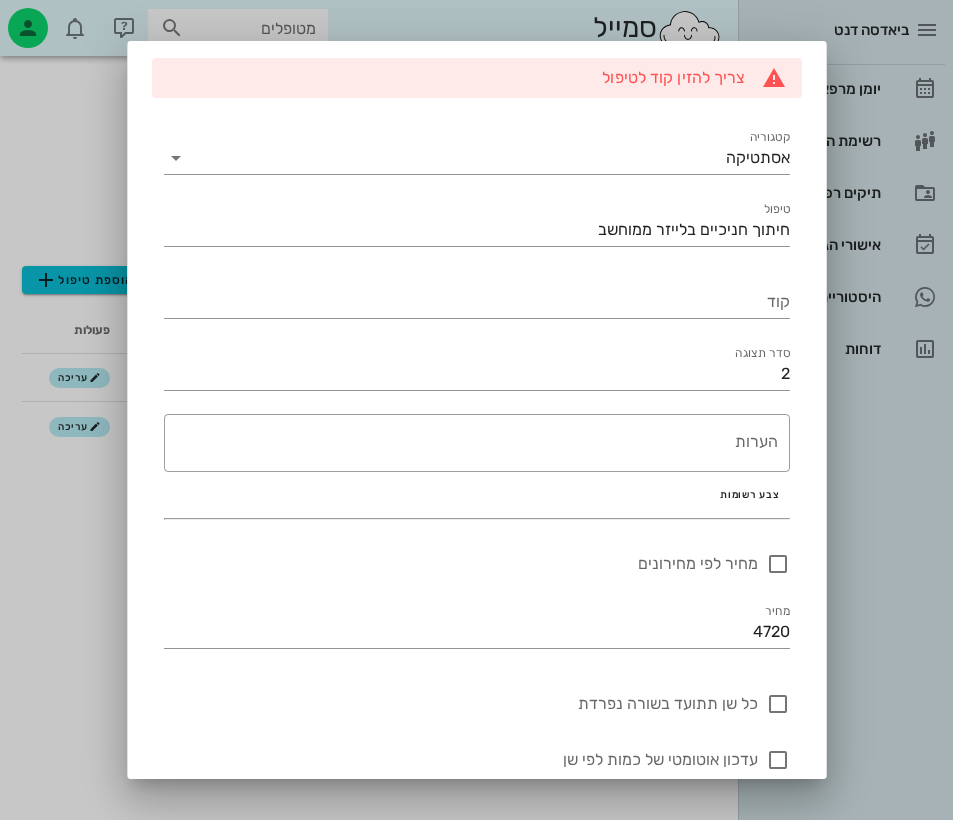 scroll, scrollTop: 39, scrollLeft: 0, axis: vertical 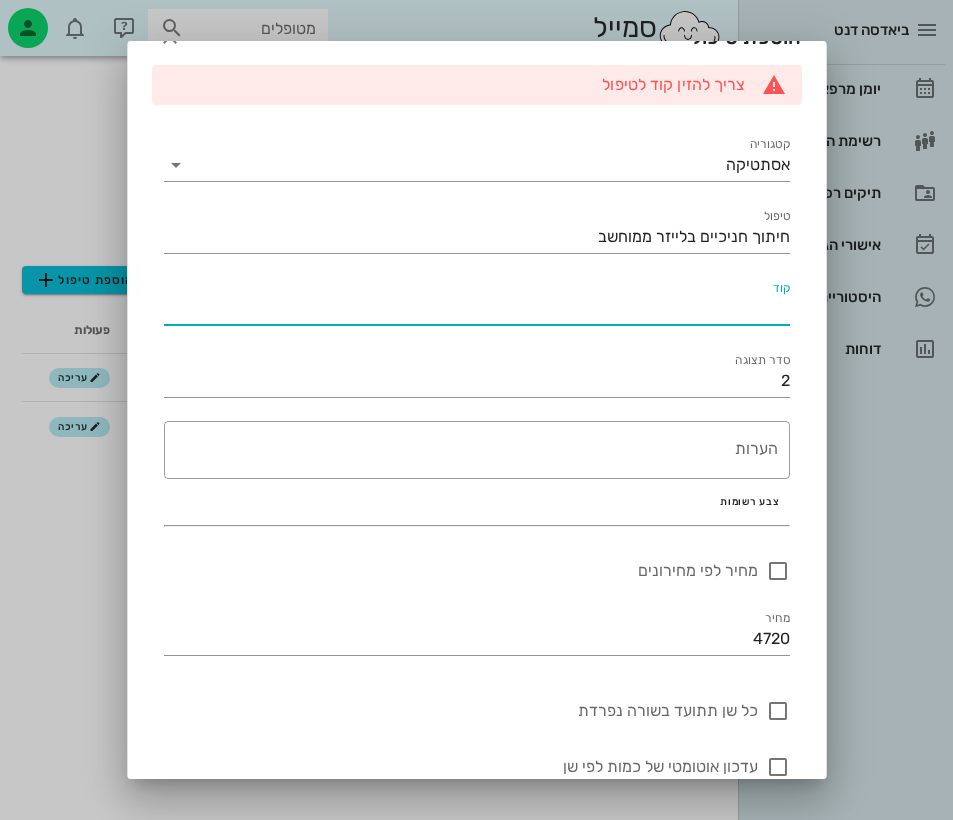 click on "קוד" at bounding box center (477, 309) 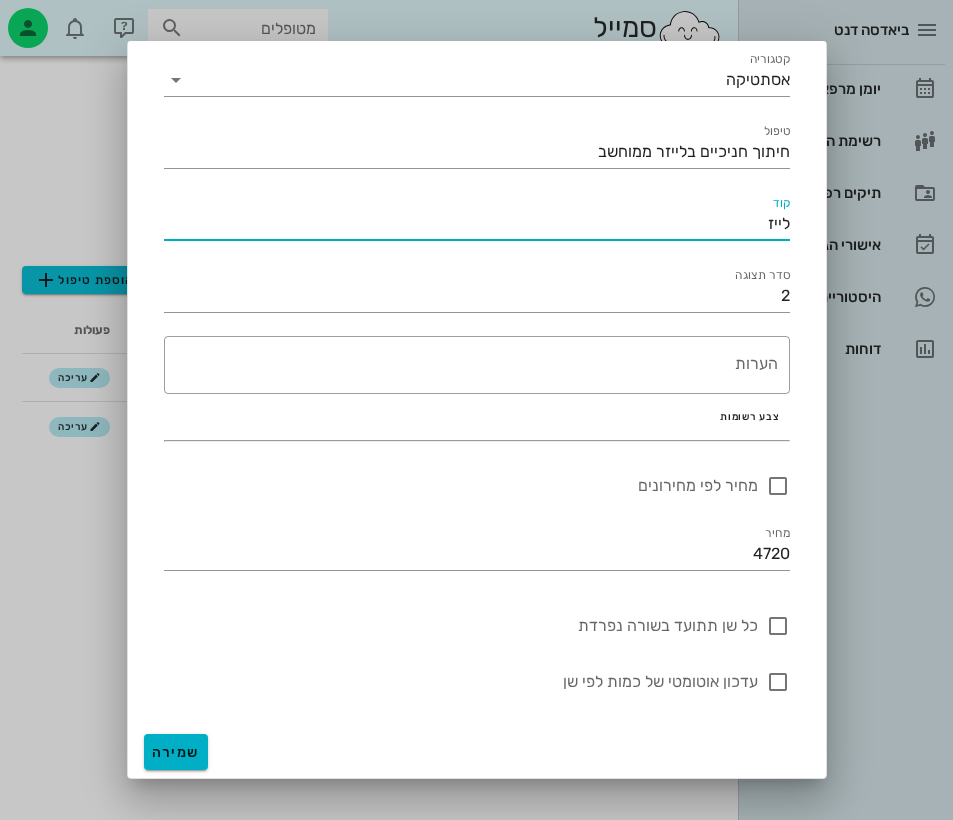 type on "לייז" 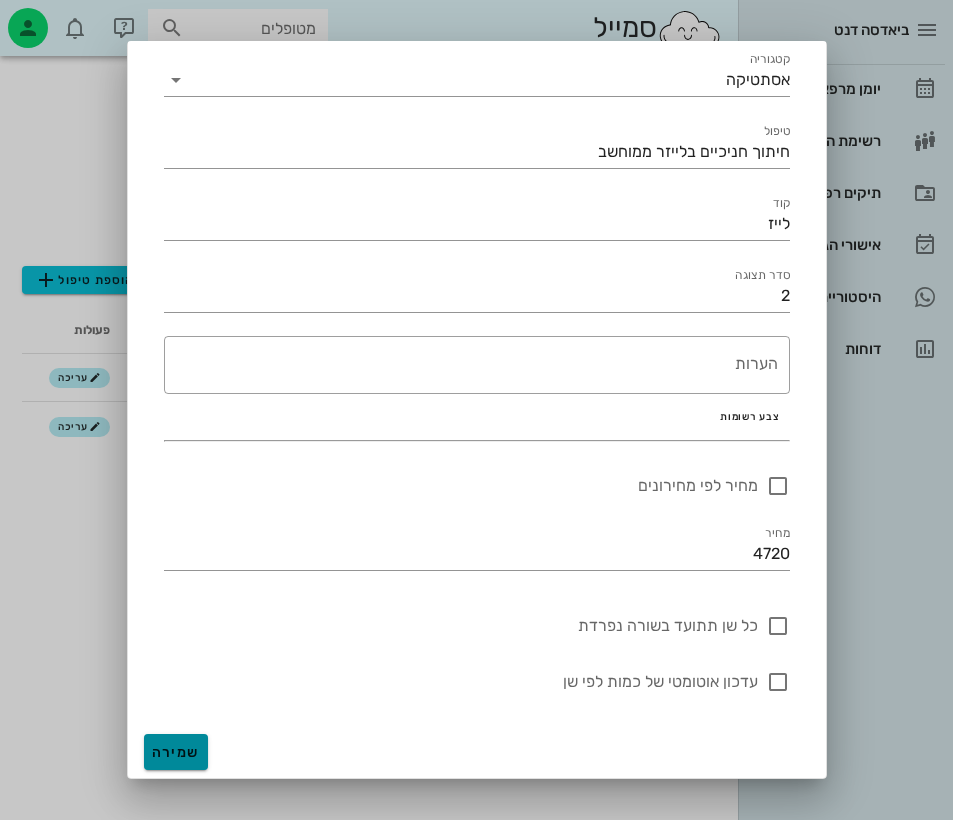 click on "שמירה" at bounding box center (176, 752) 